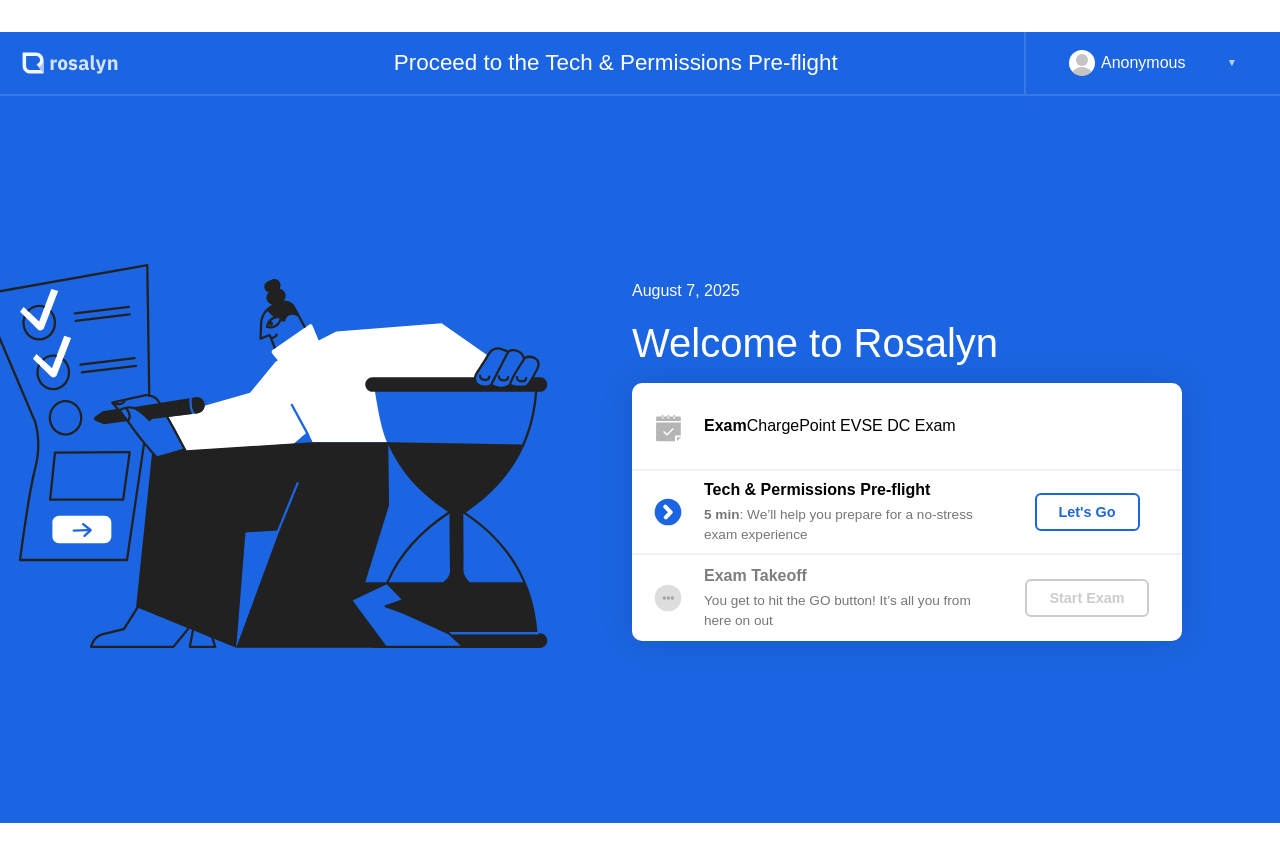 scroll, scrollTop: 0, scrollLeft: 0, axis: both 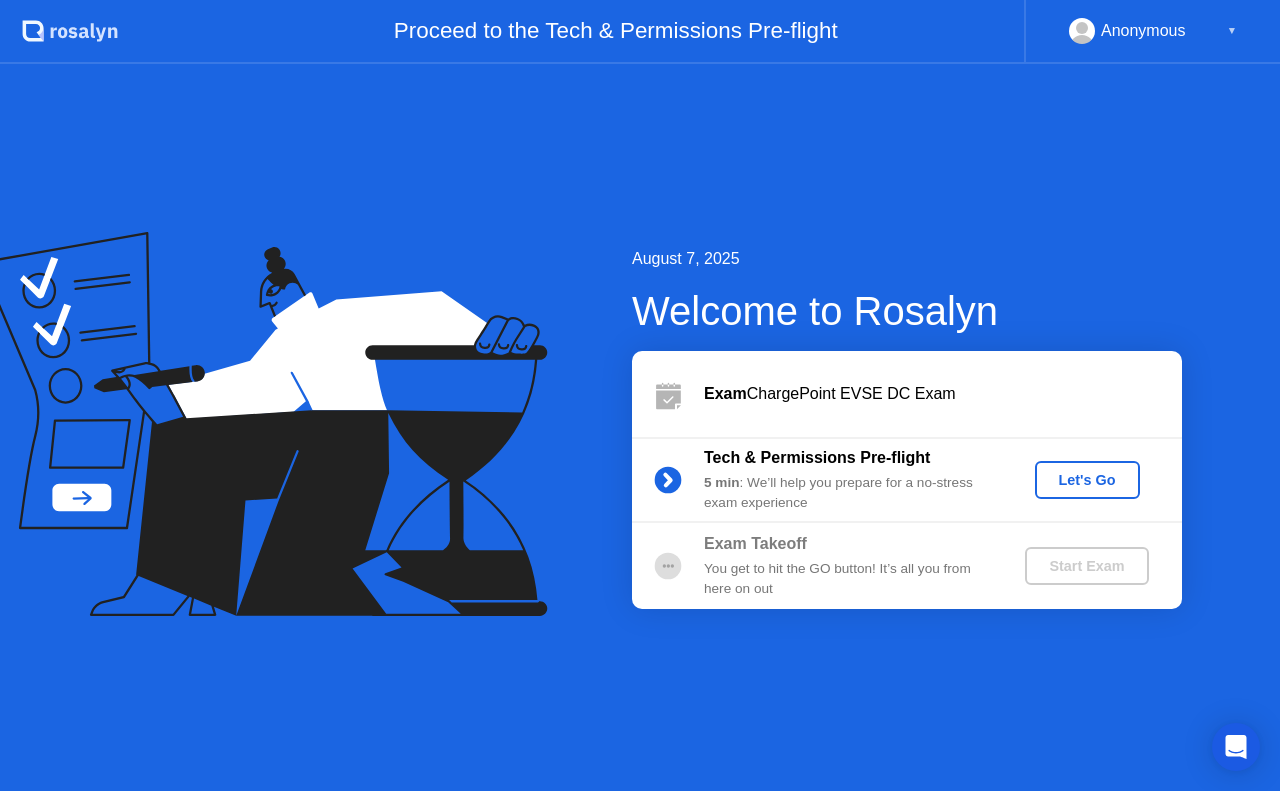 click on "Let's Go" 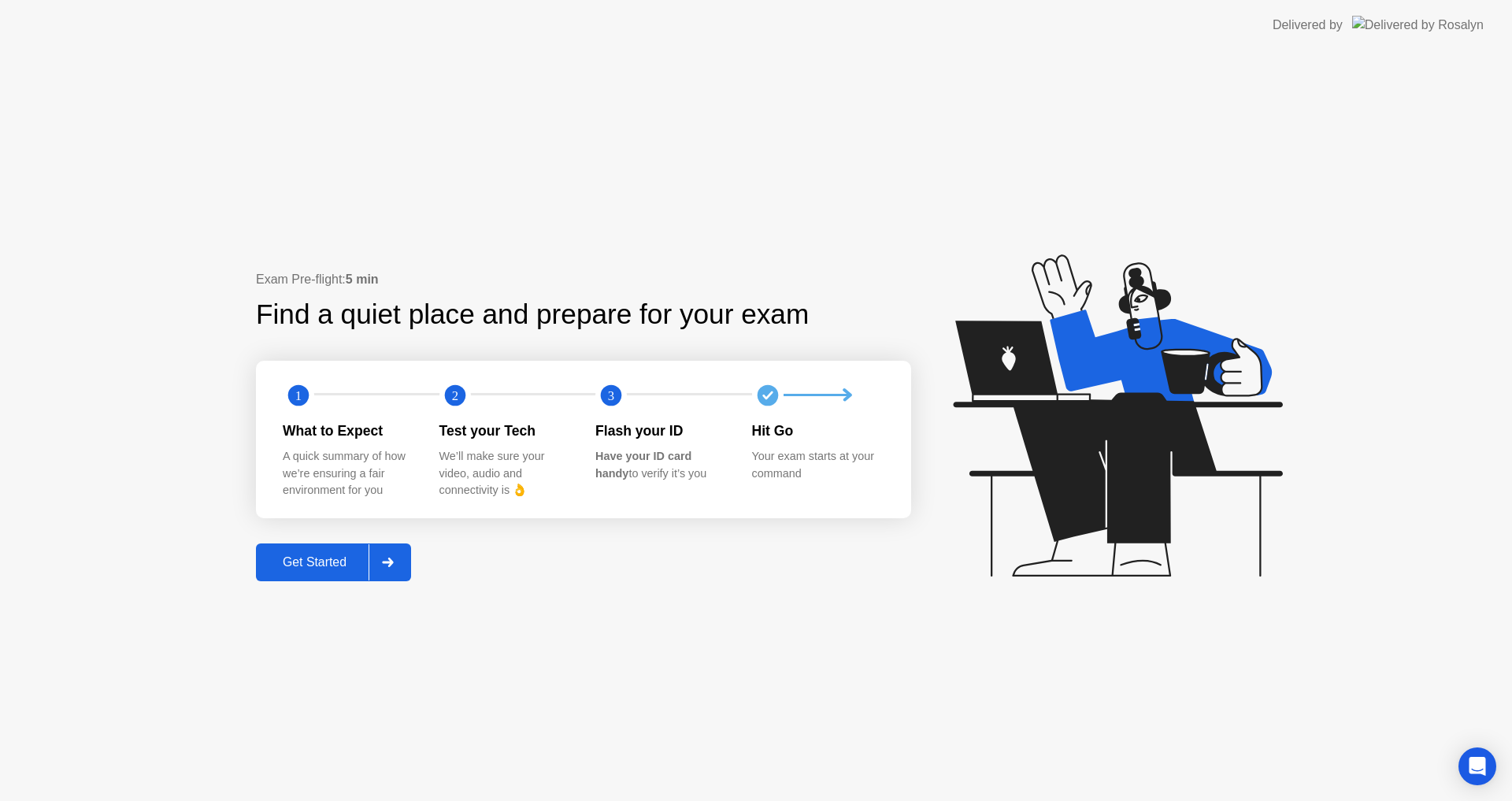 click on "Get Started" 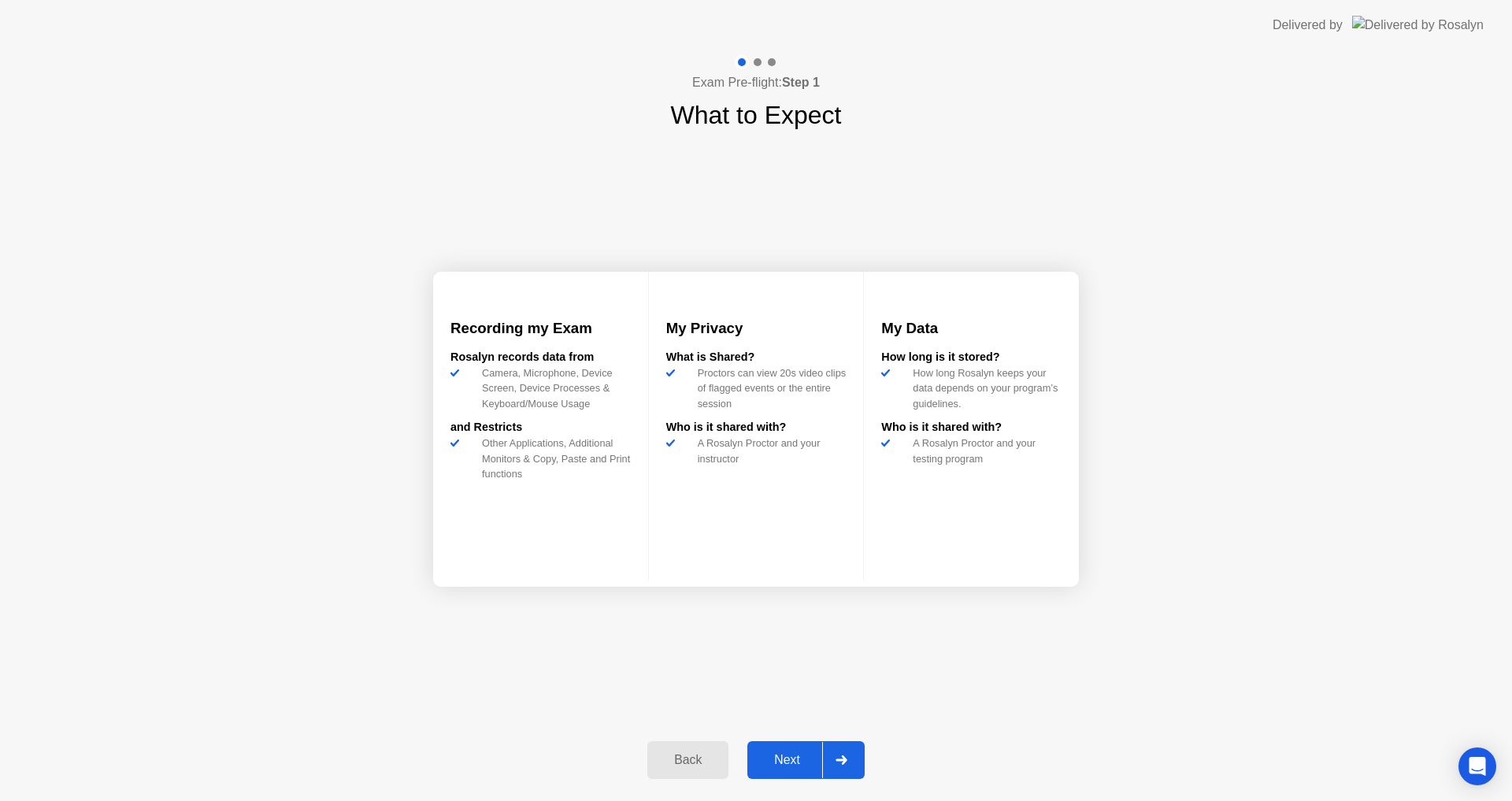 click on "Next" 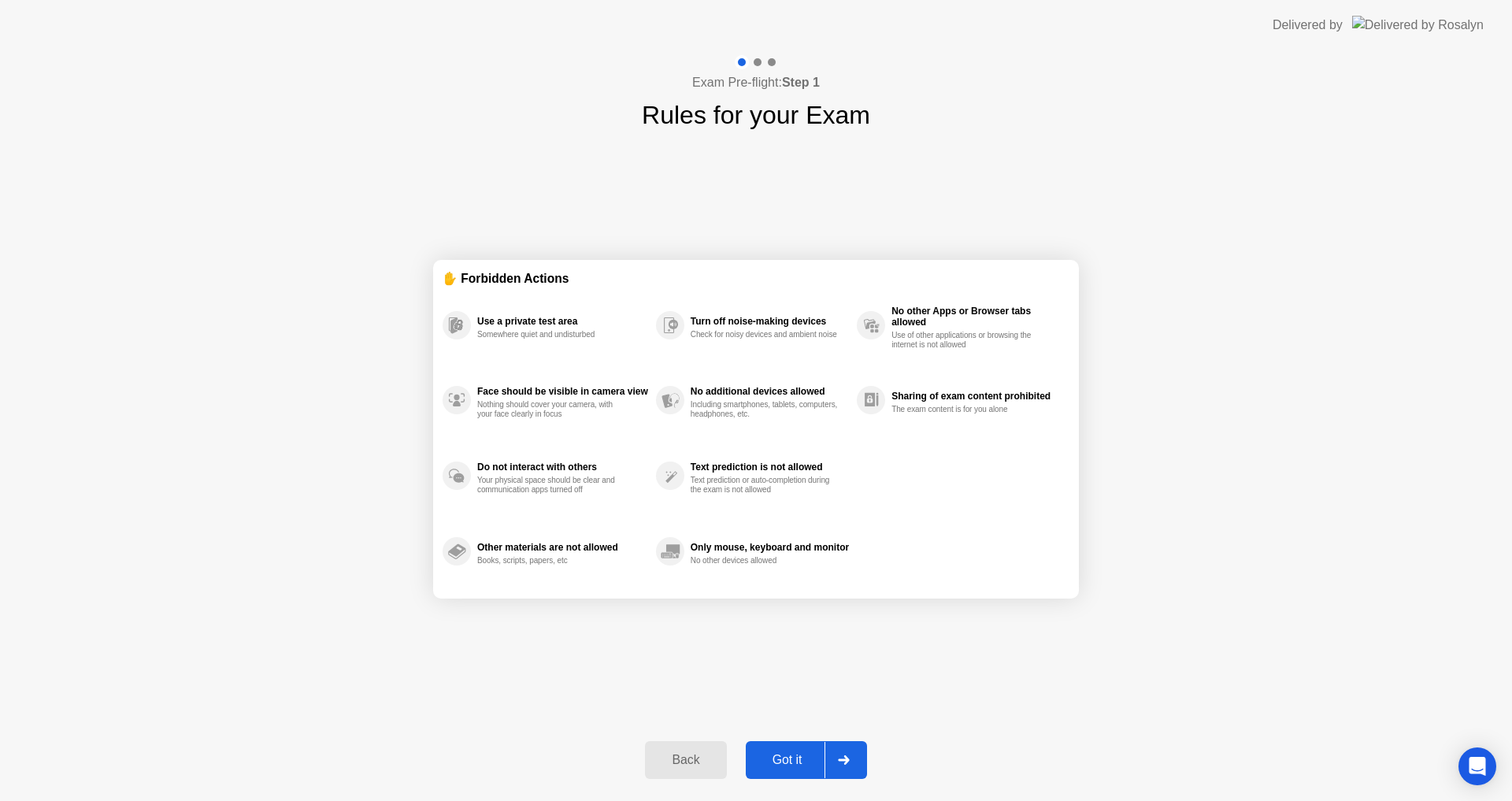 click on "Got it" 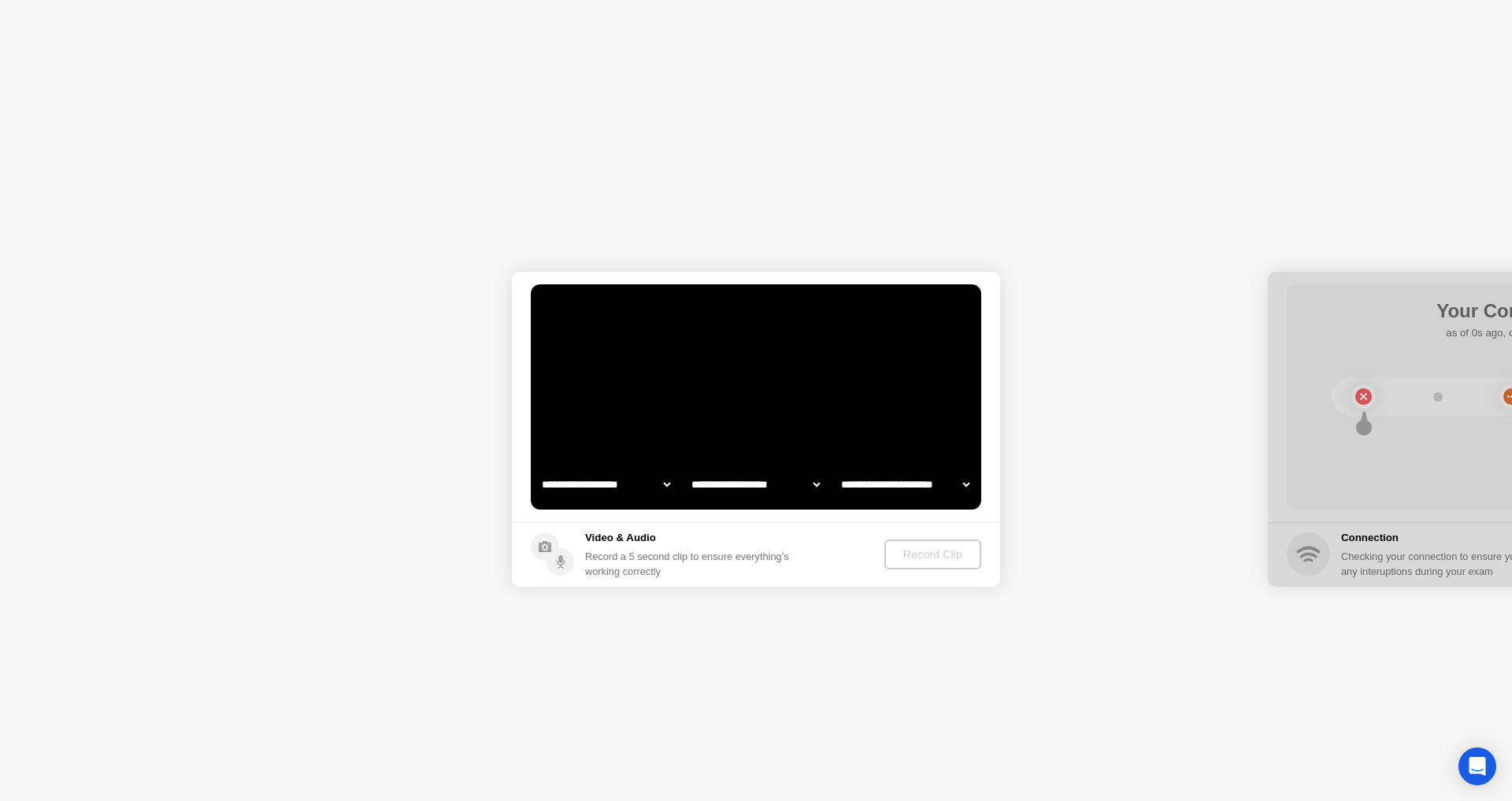 select on "**********" 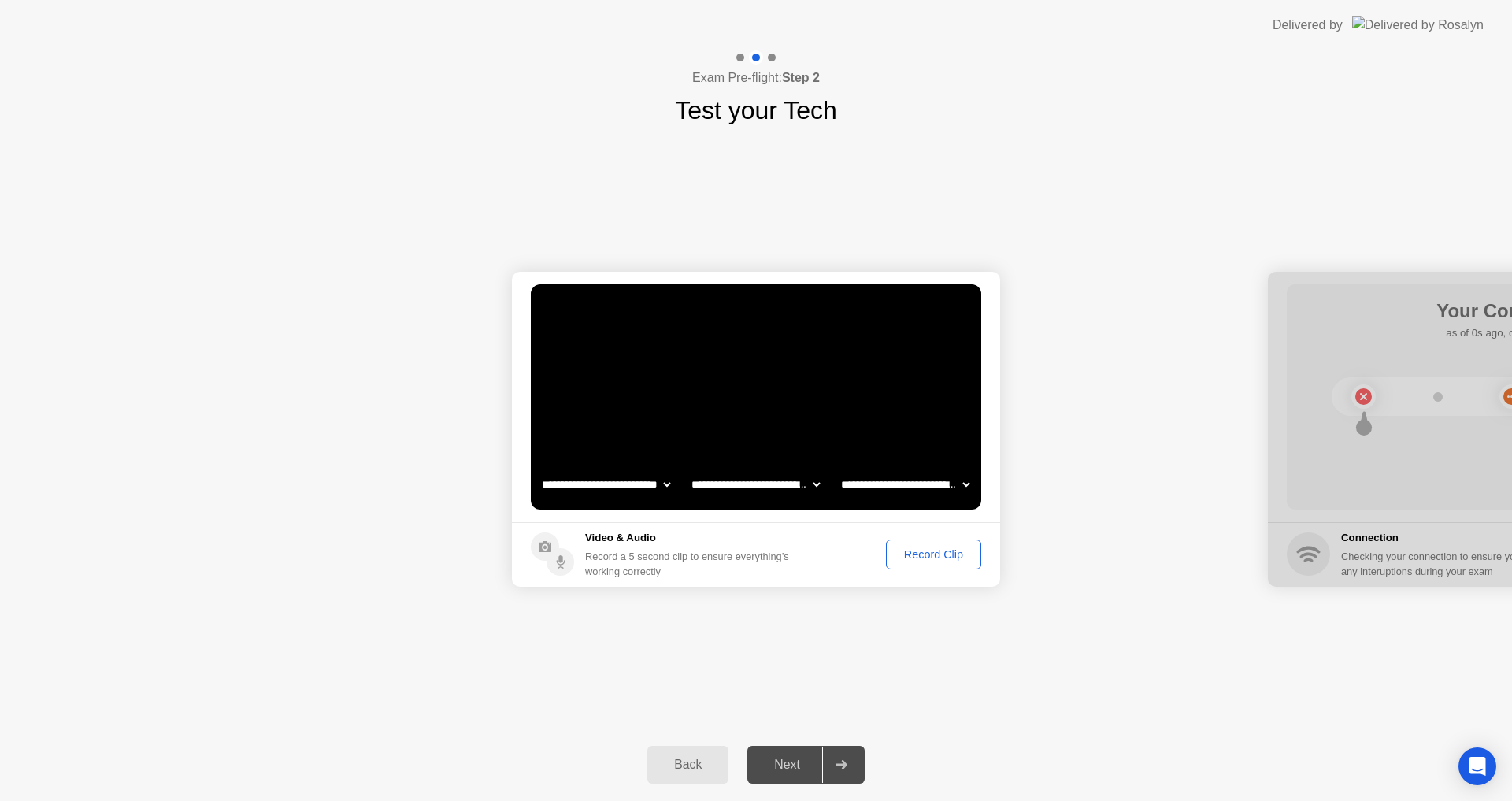 click 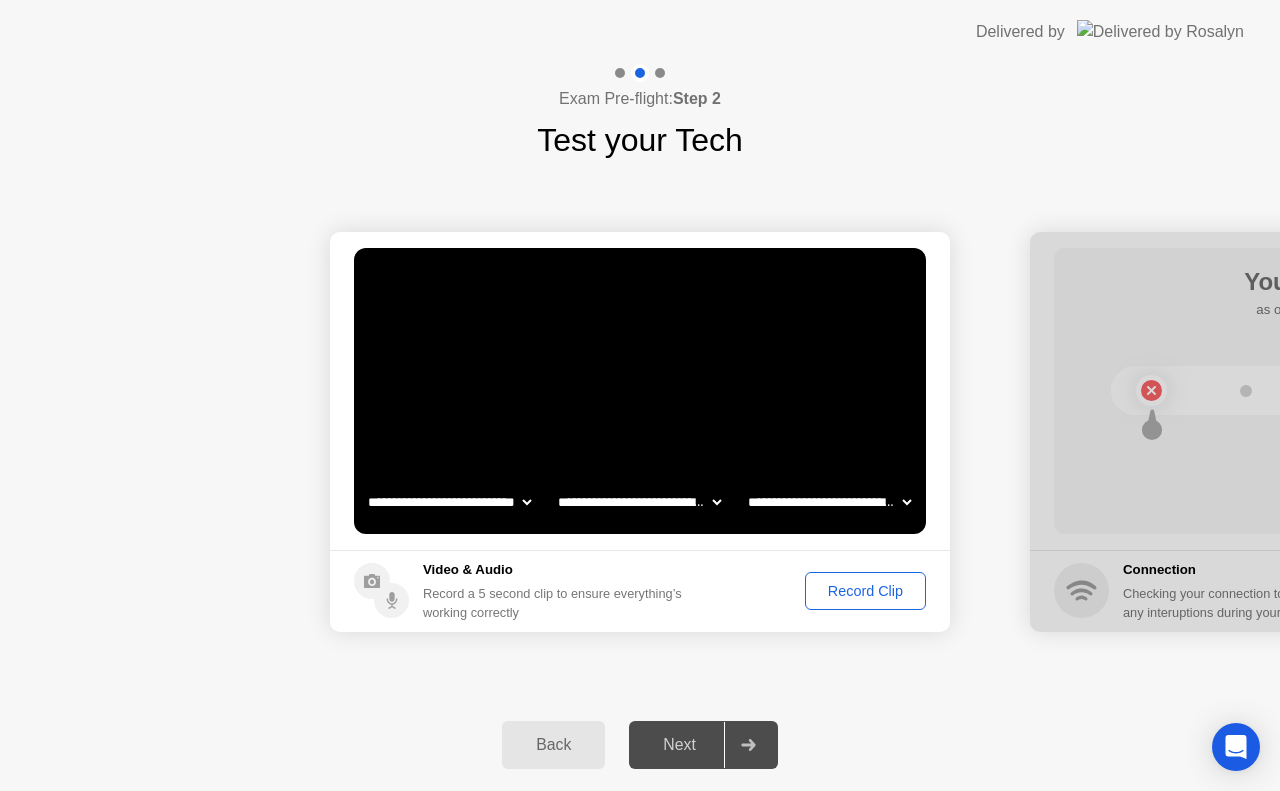 click on "Record Clip" 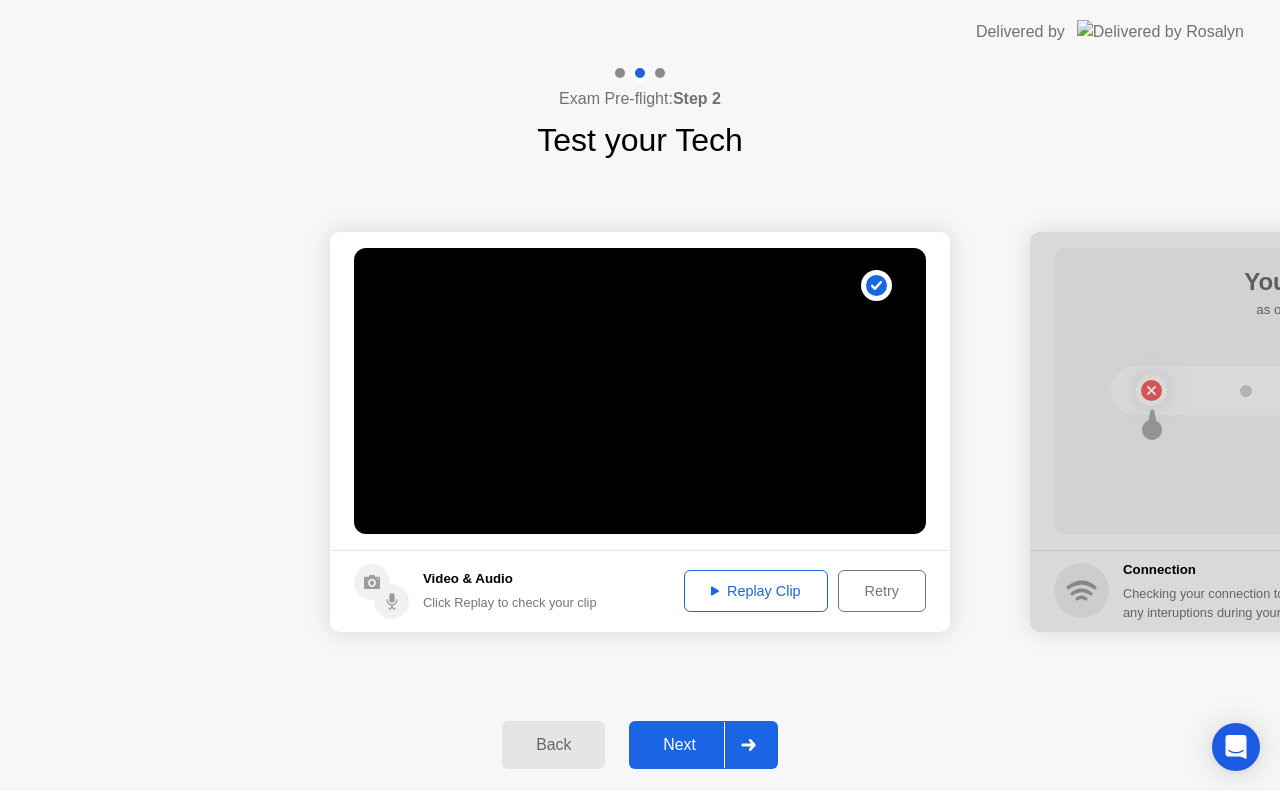 click on "Replay Clip" 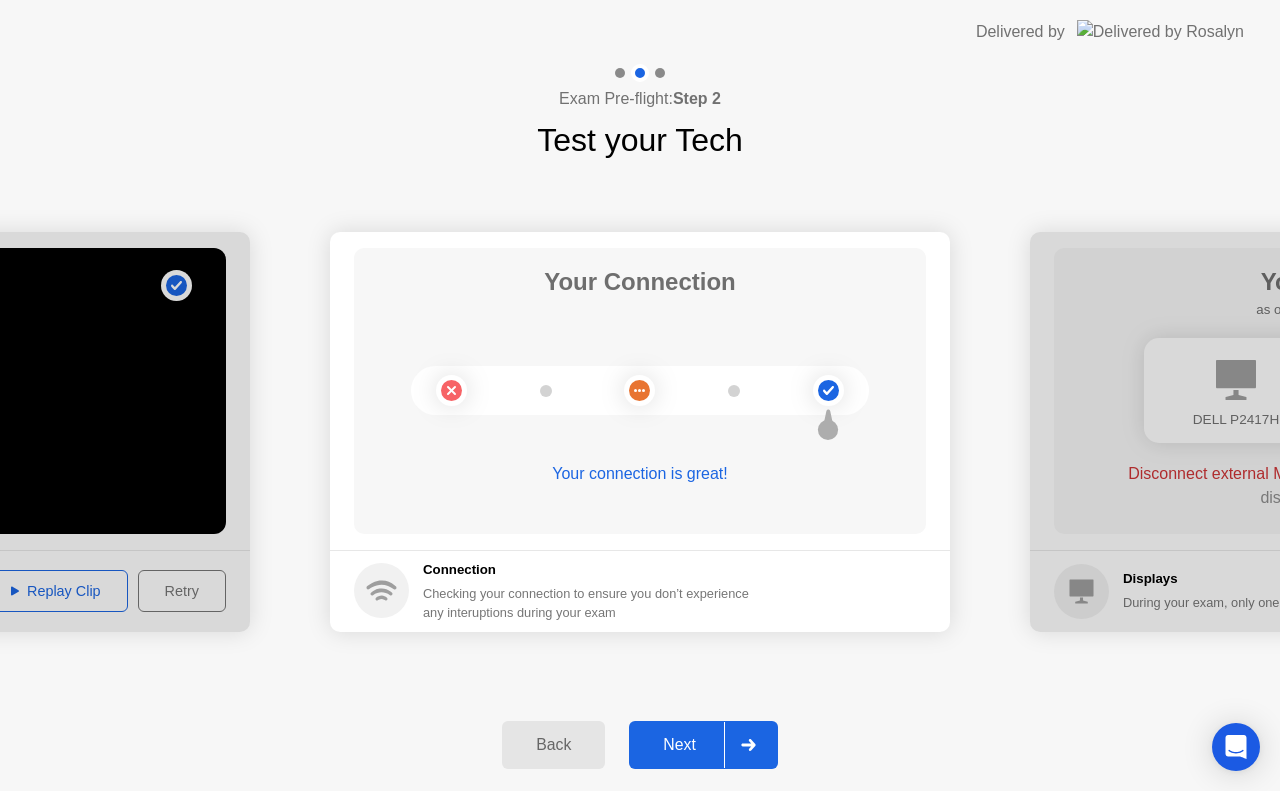 click 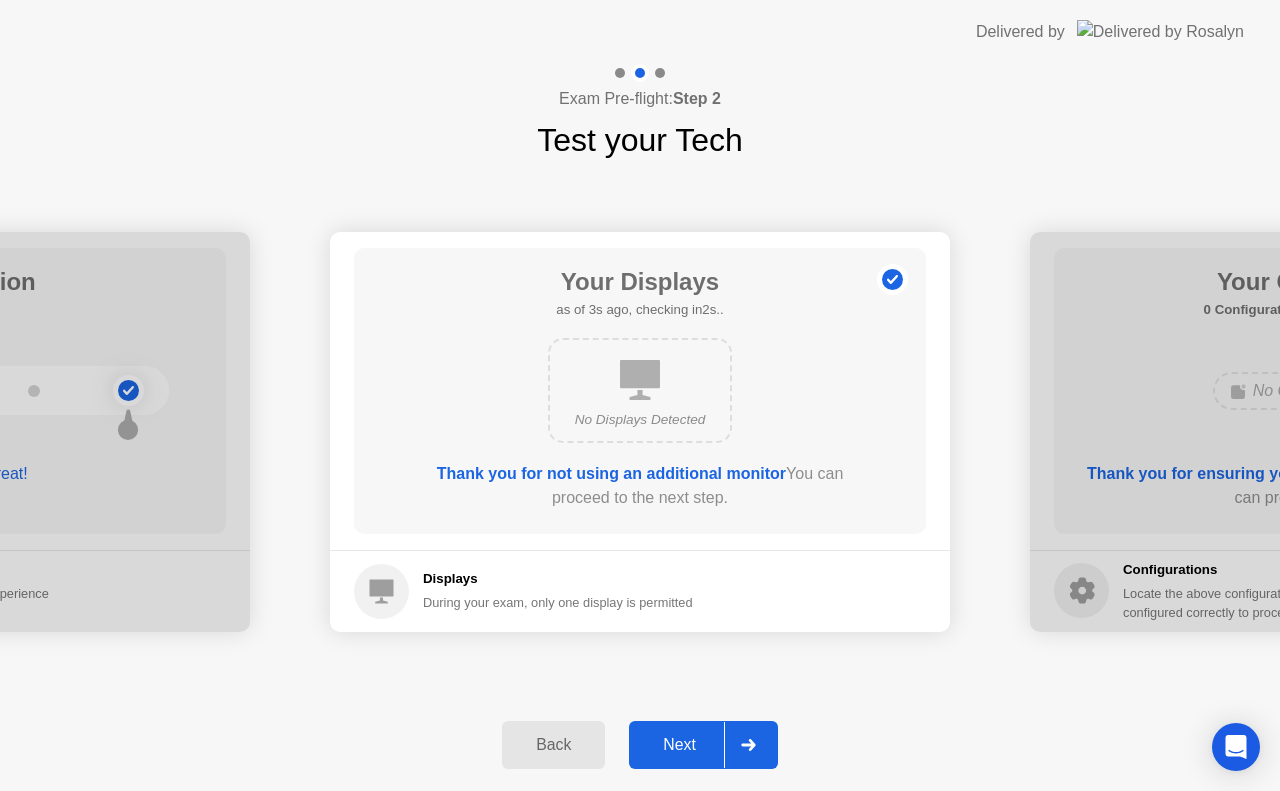 click on "Next" 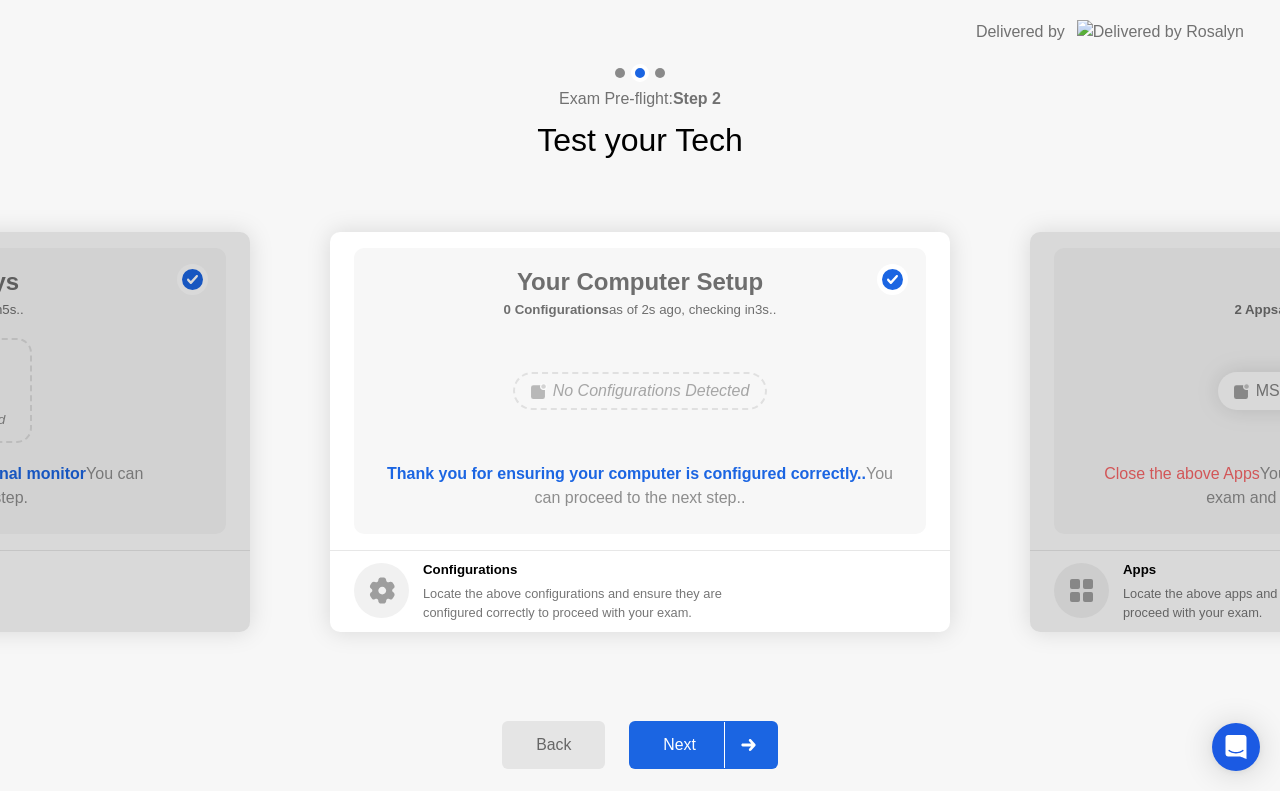 click on "Next" 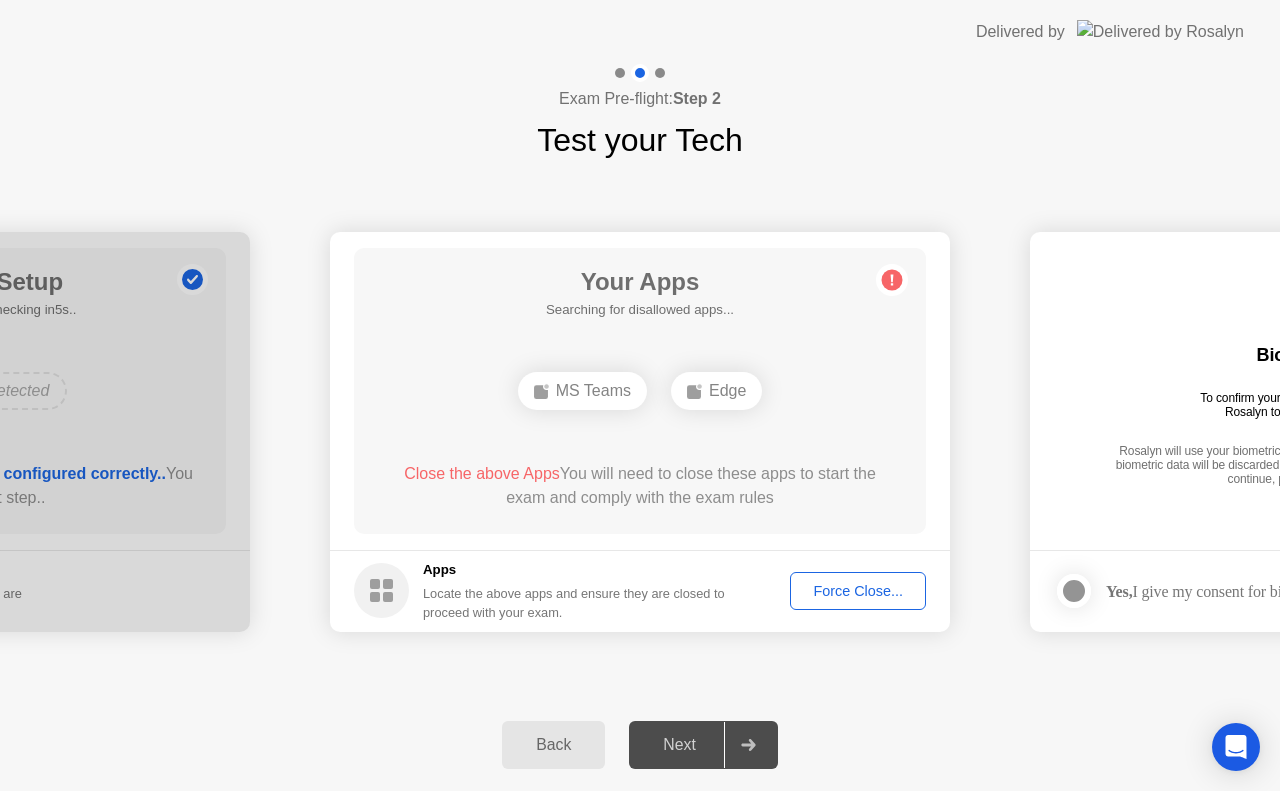 click on "Force Close..." 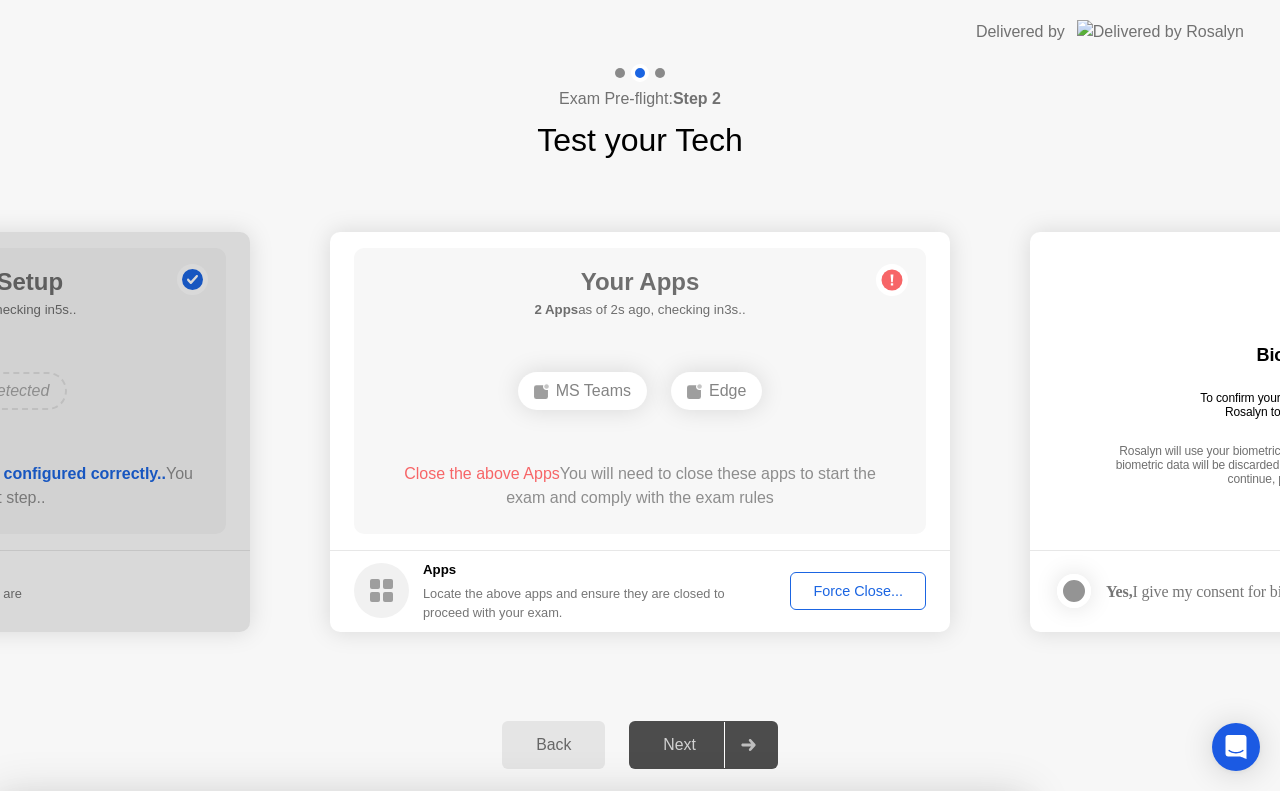 click on "Confirm" at bounding box center (579, 1067) 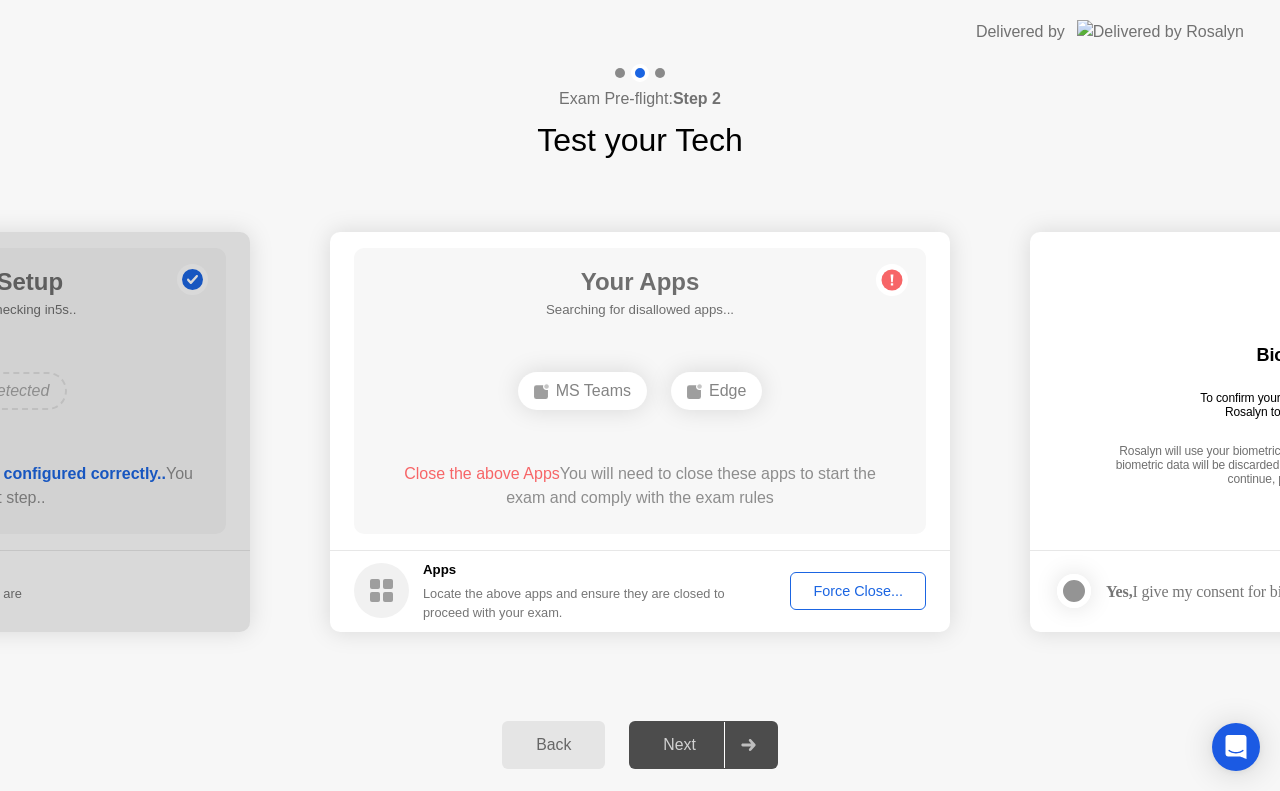 click on "Next" 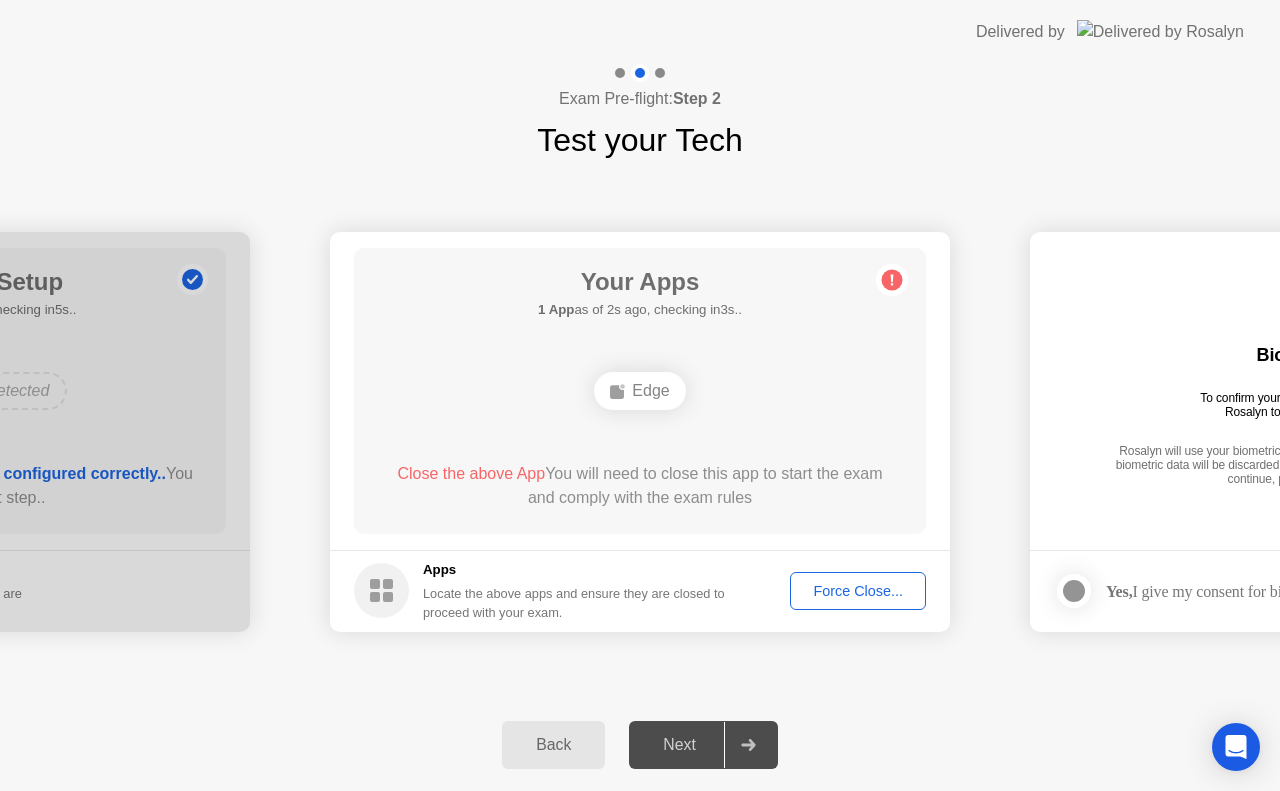 click on "Force Close..." 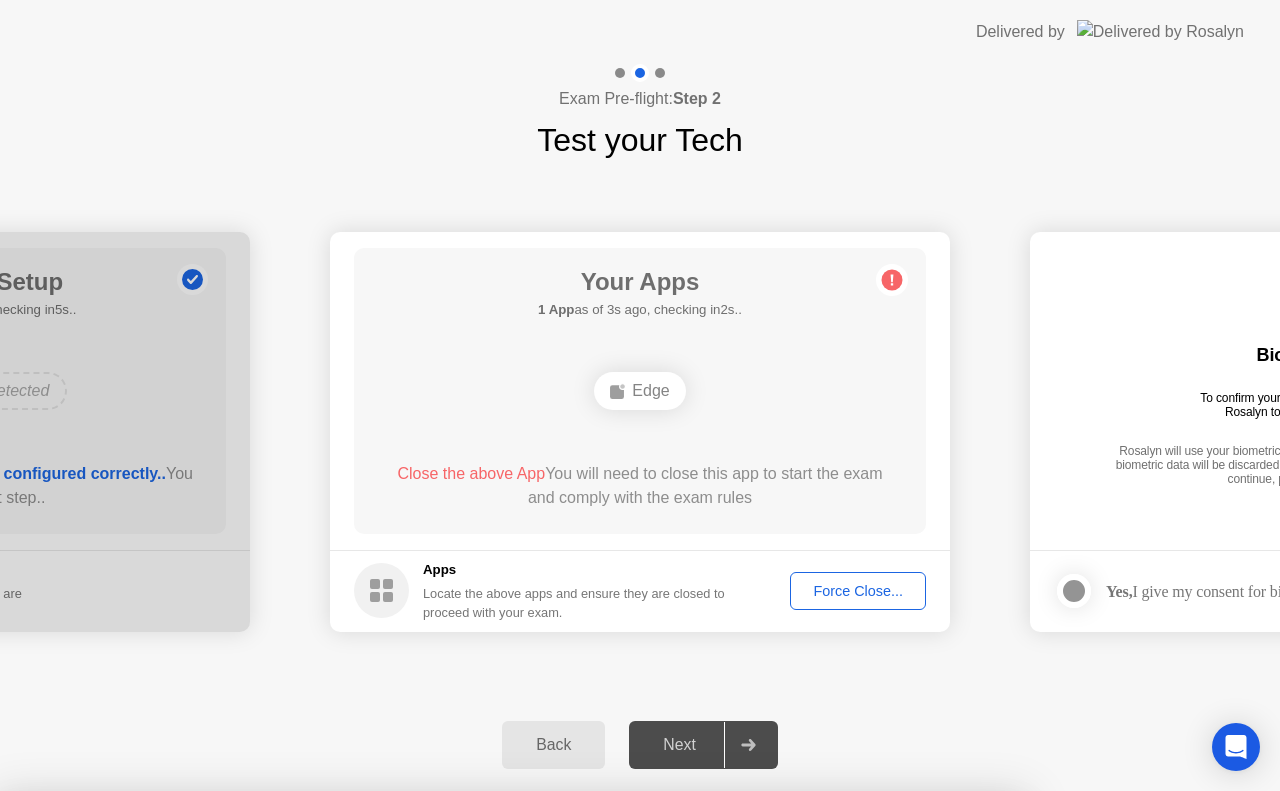 click on "Confirm" at bounding box center [579, 1067] 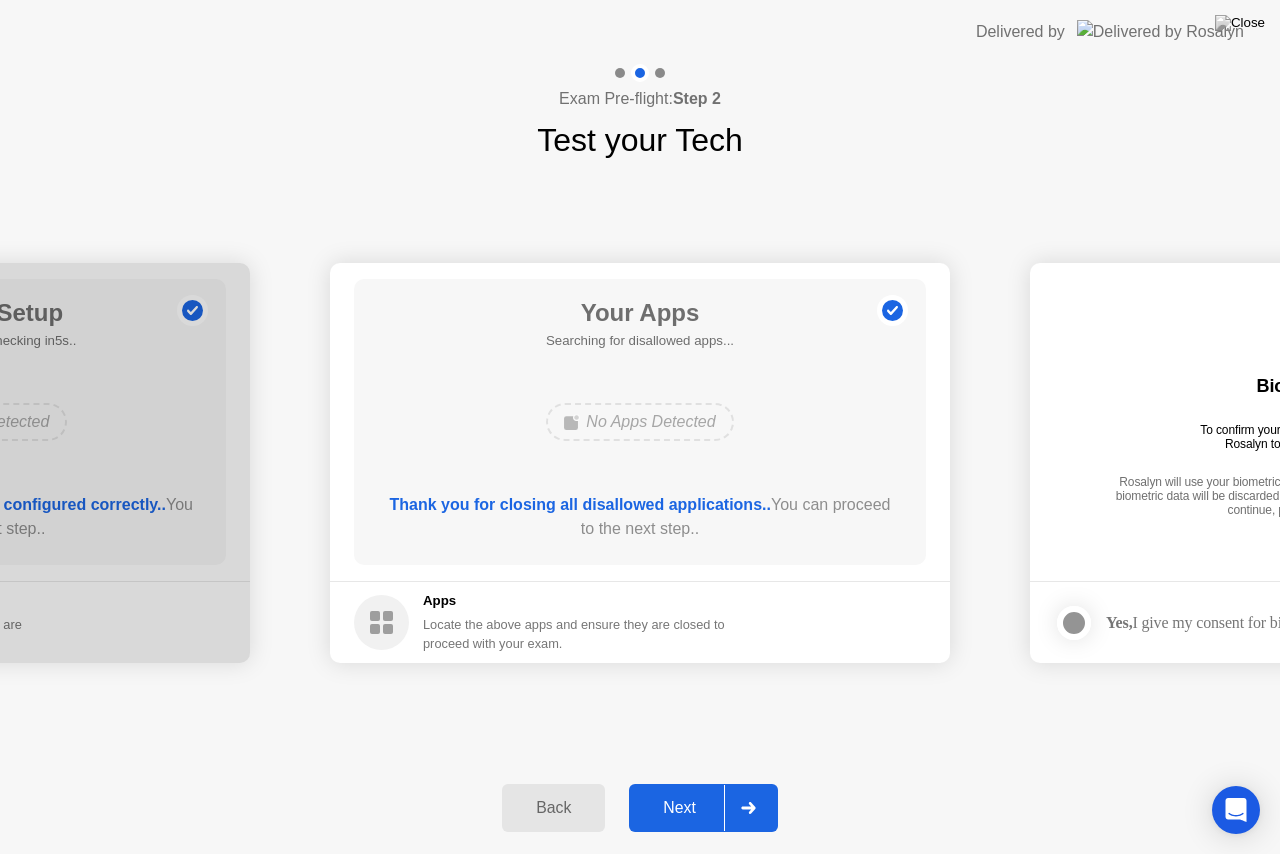 click on "Next" 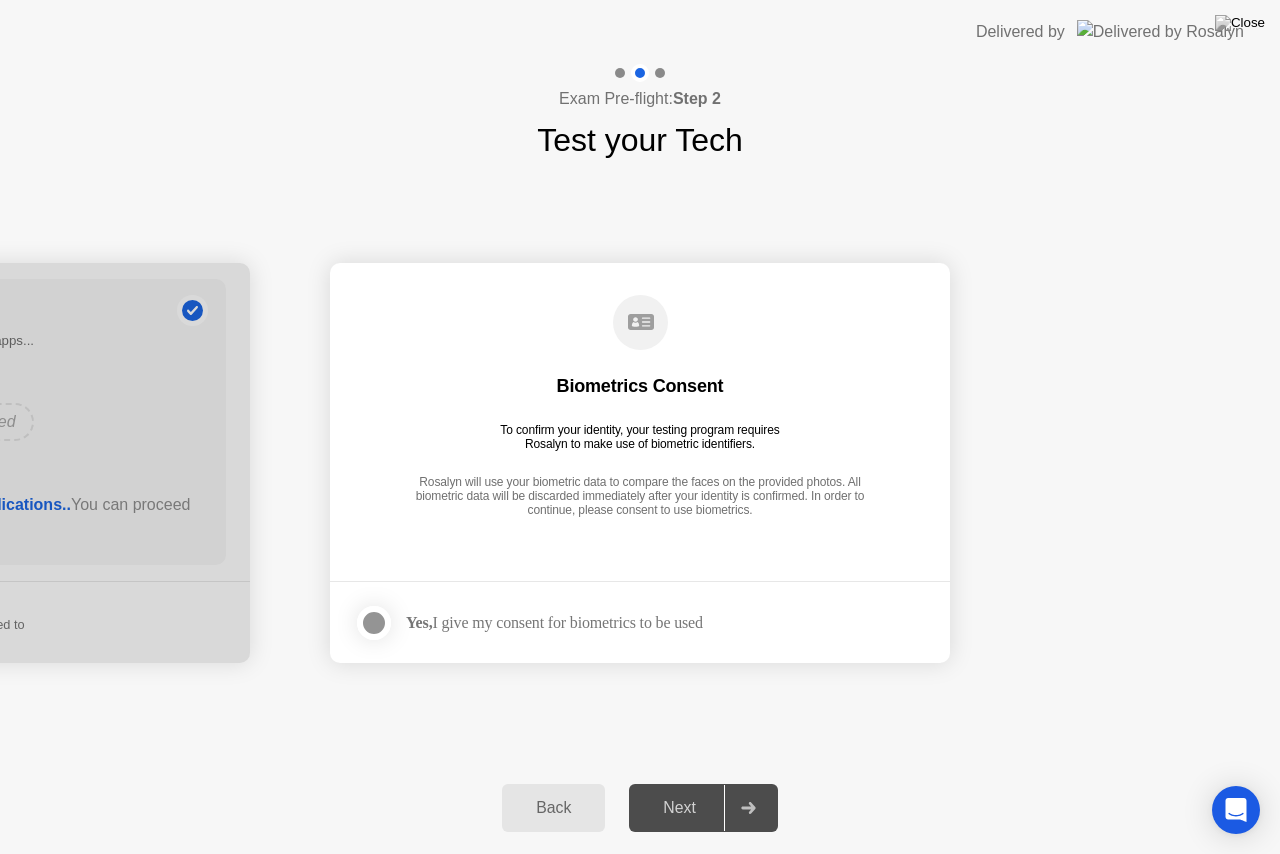click 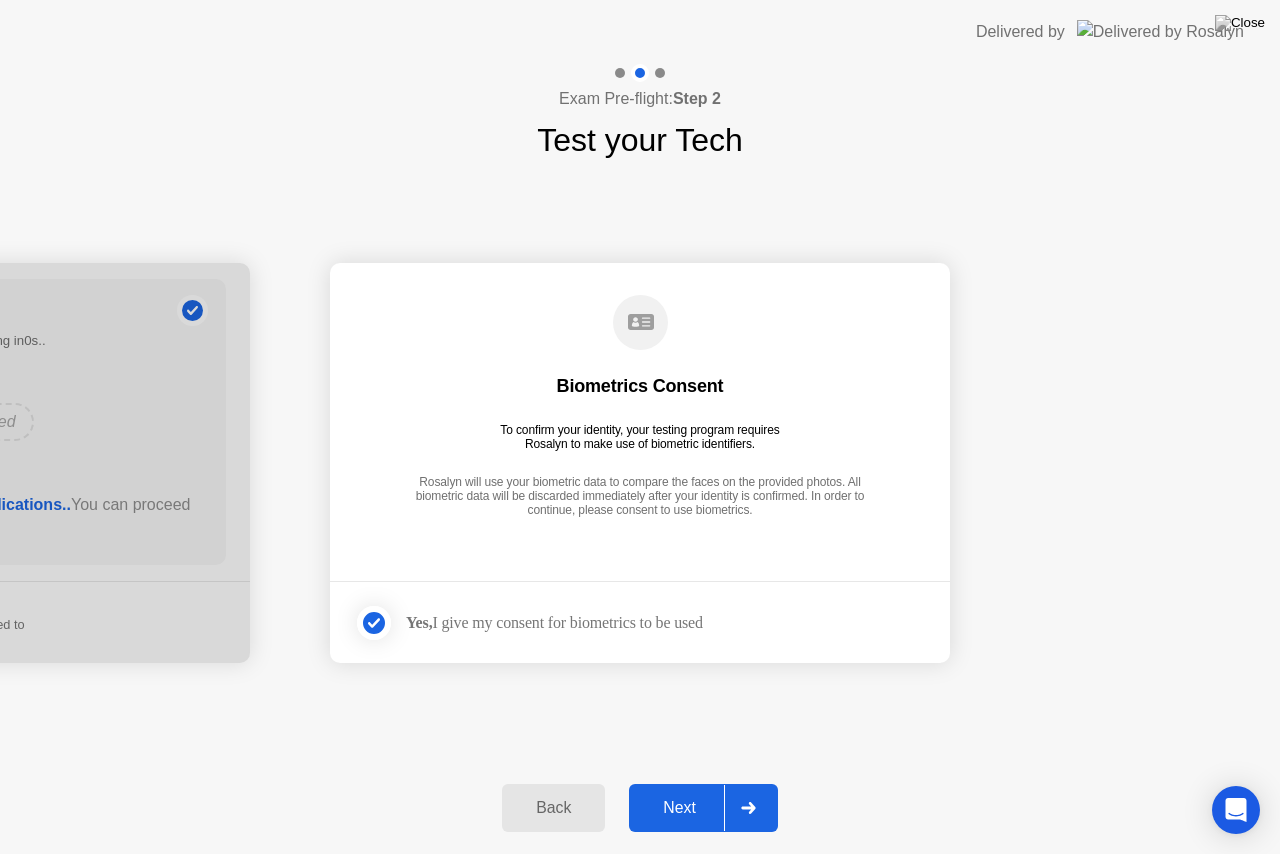 click on "Next" 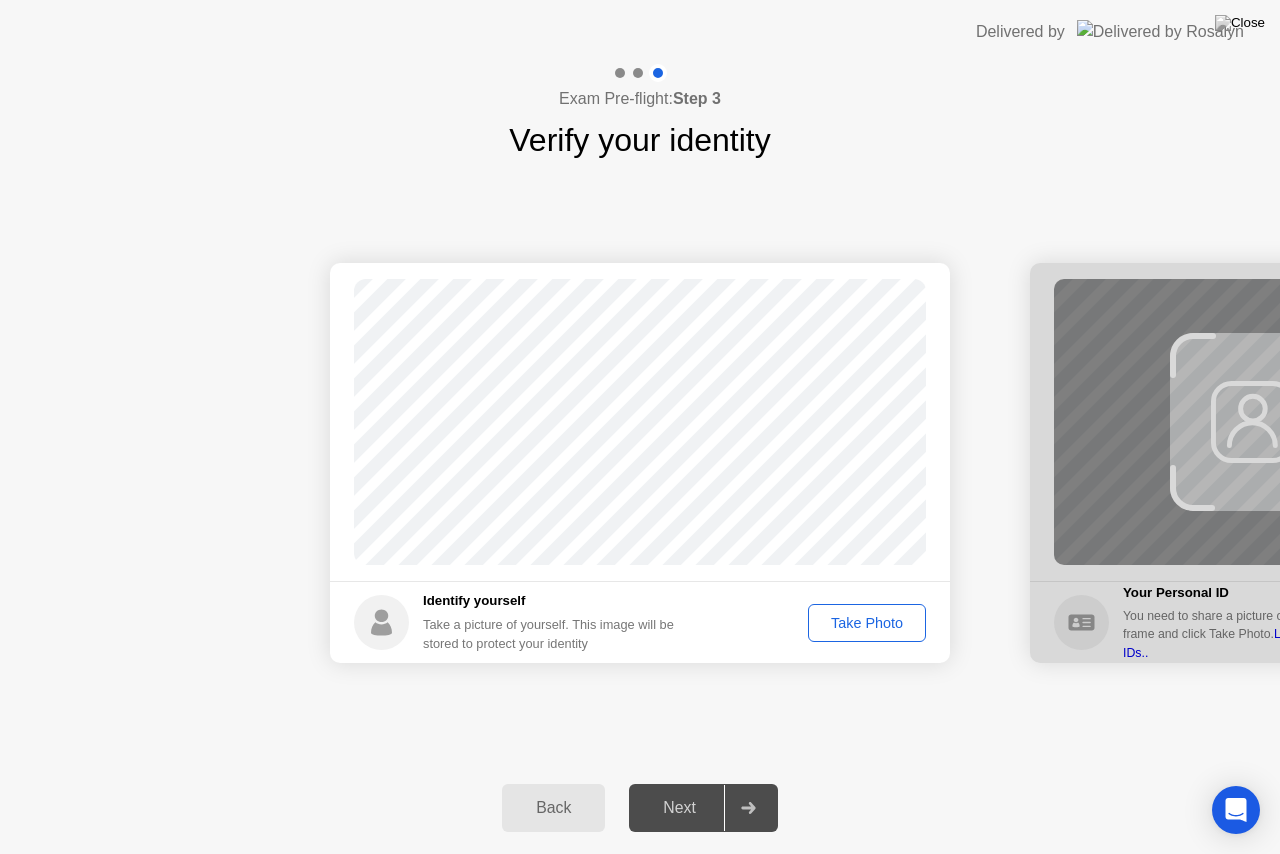 click on "Take Photo" 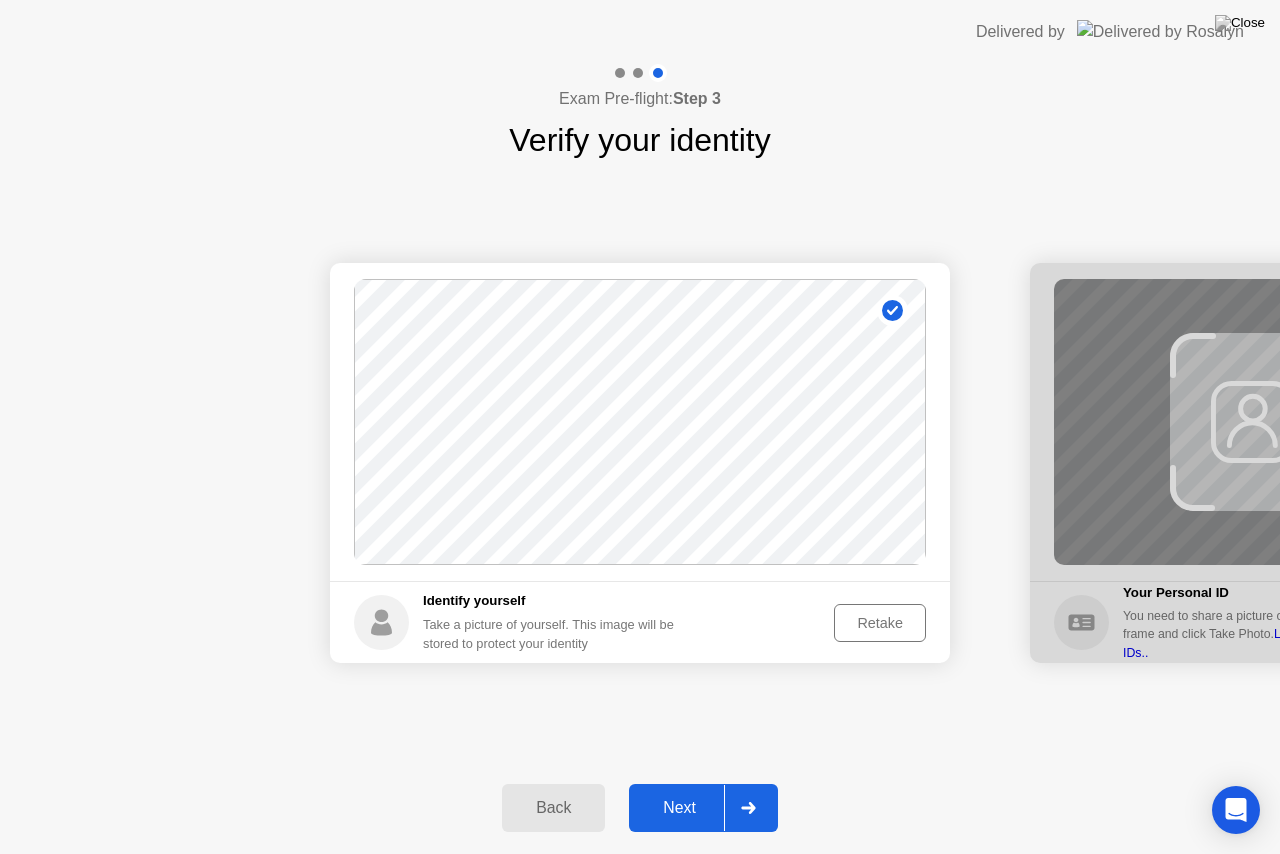 click on "Next" 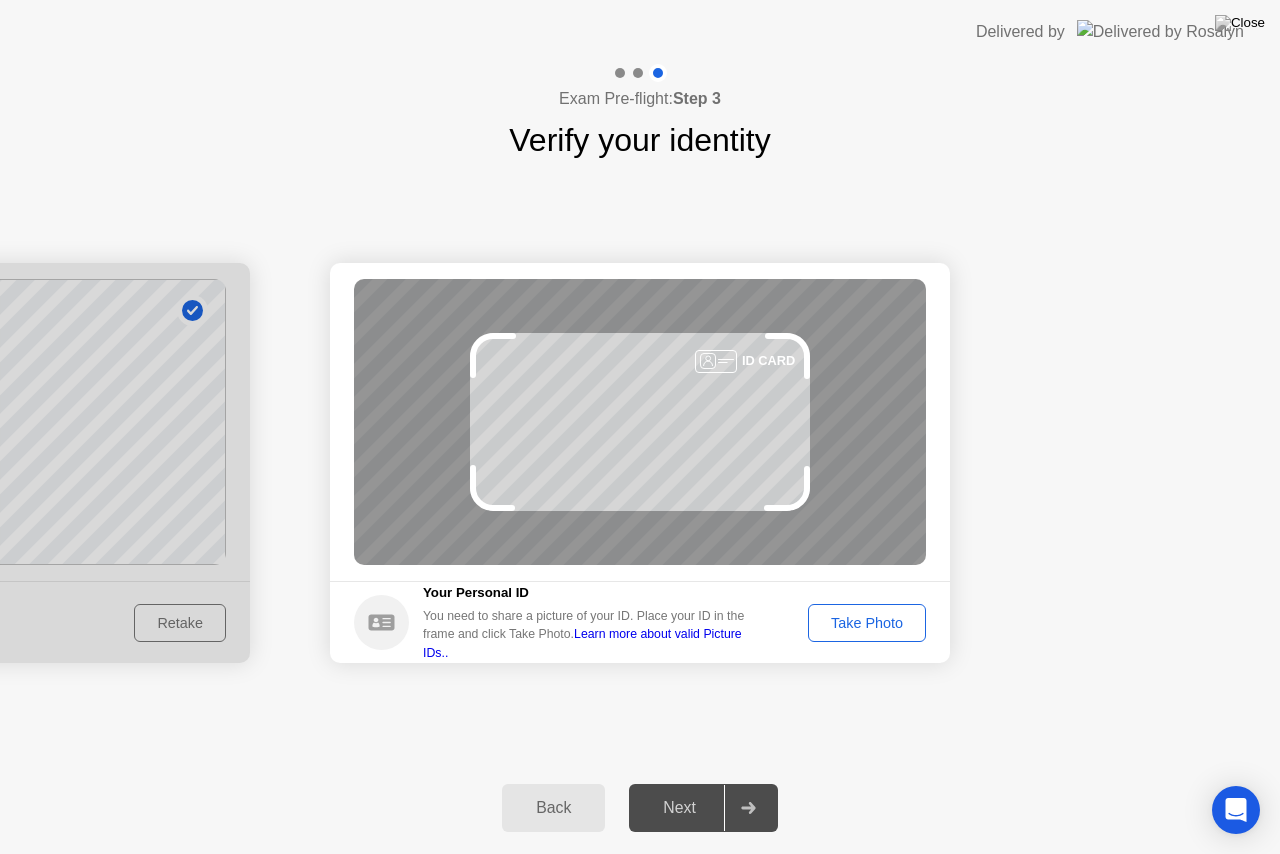 click on "Take Photo" 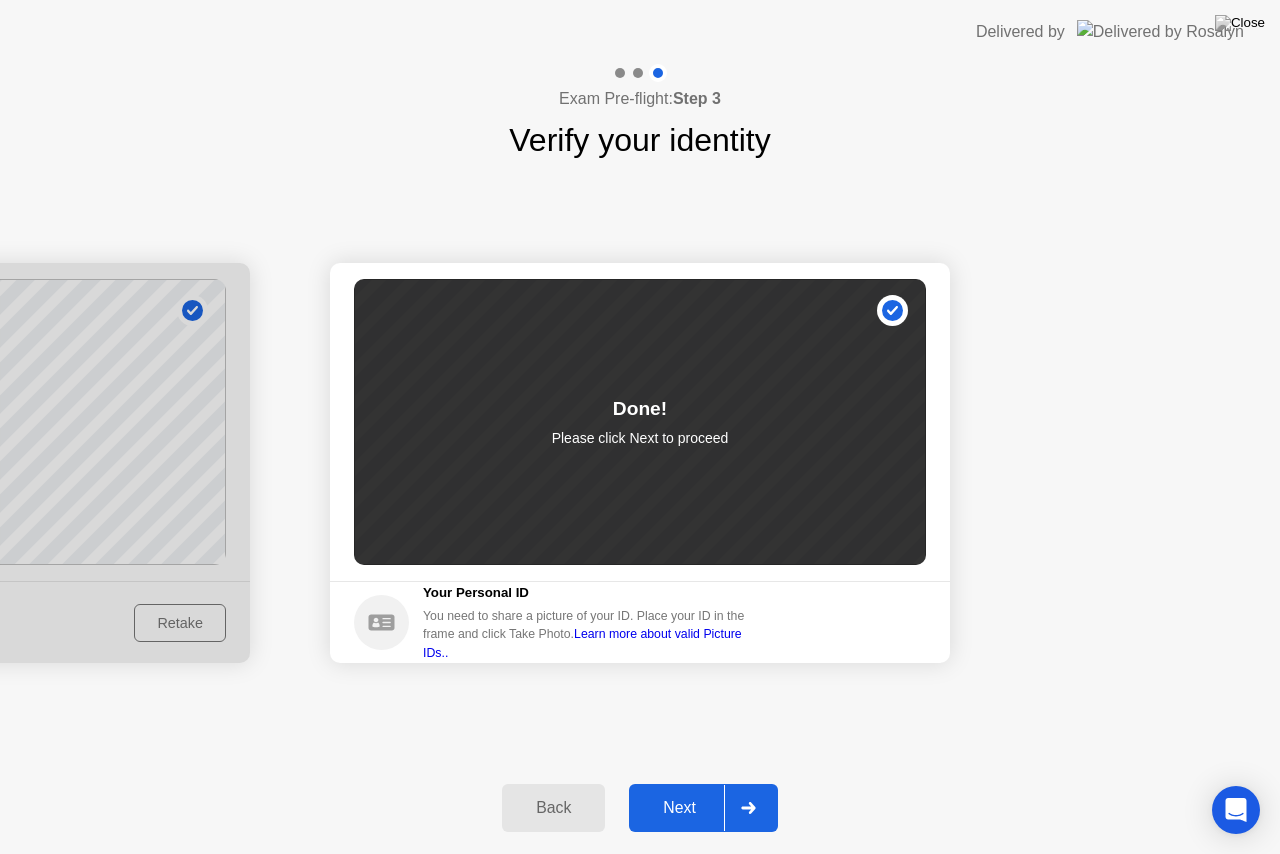 click on "Next" 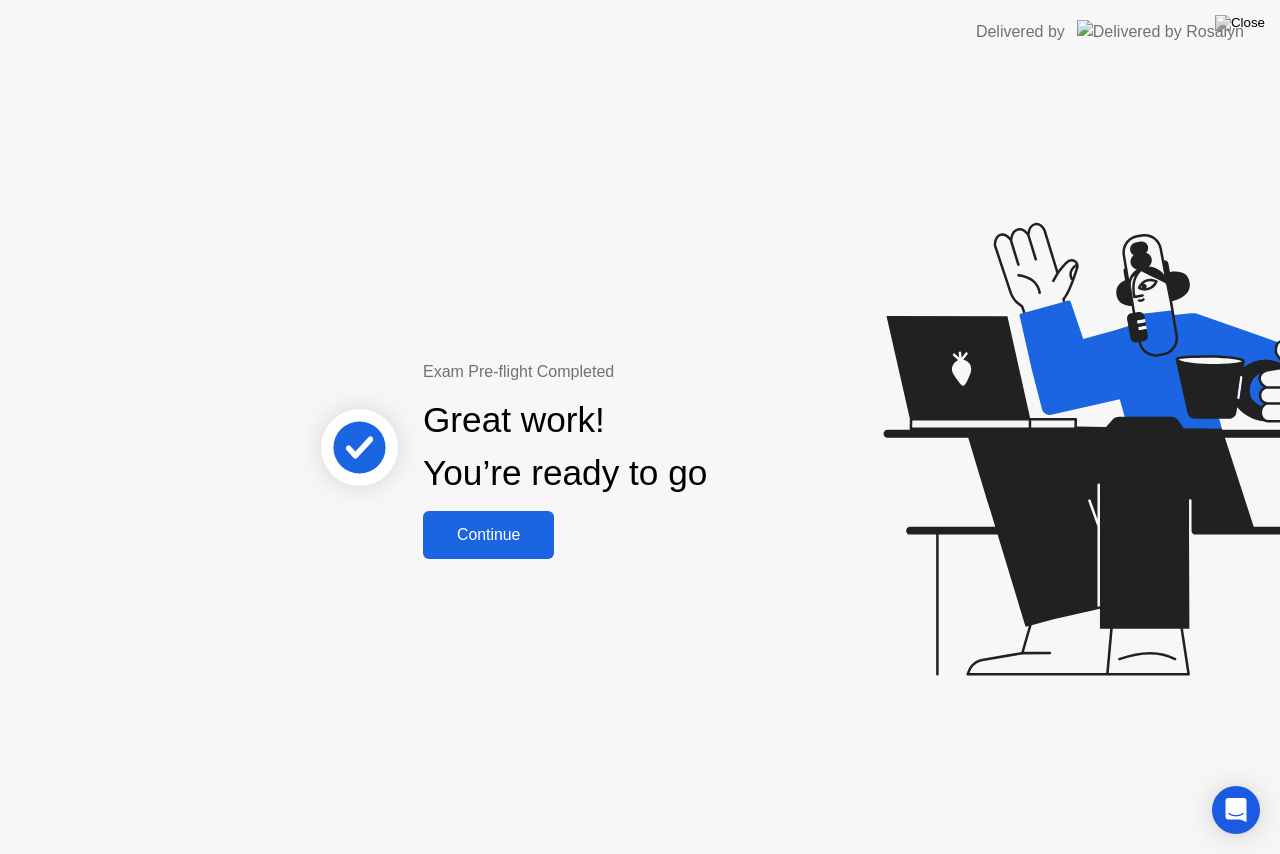 click on "Continue" 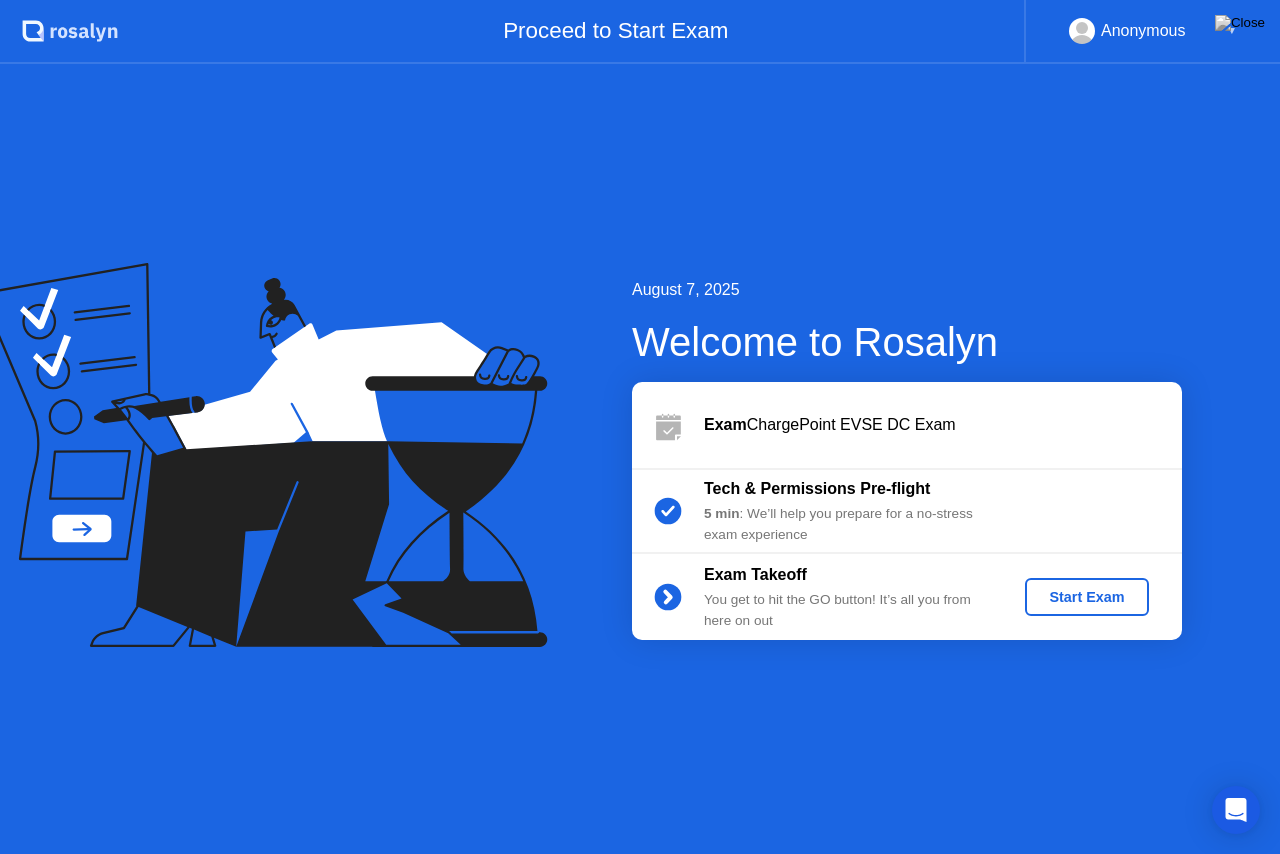 click on "Anonymous" 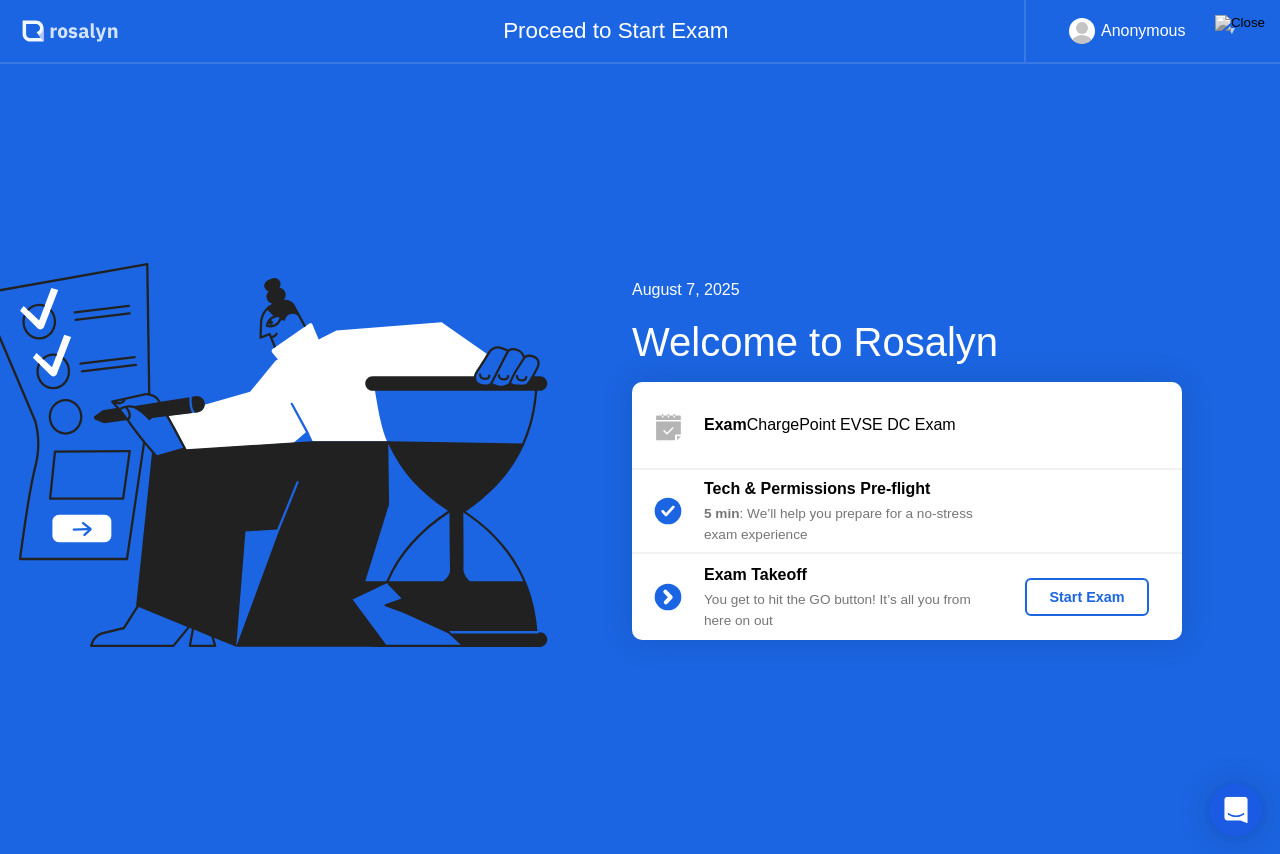 click 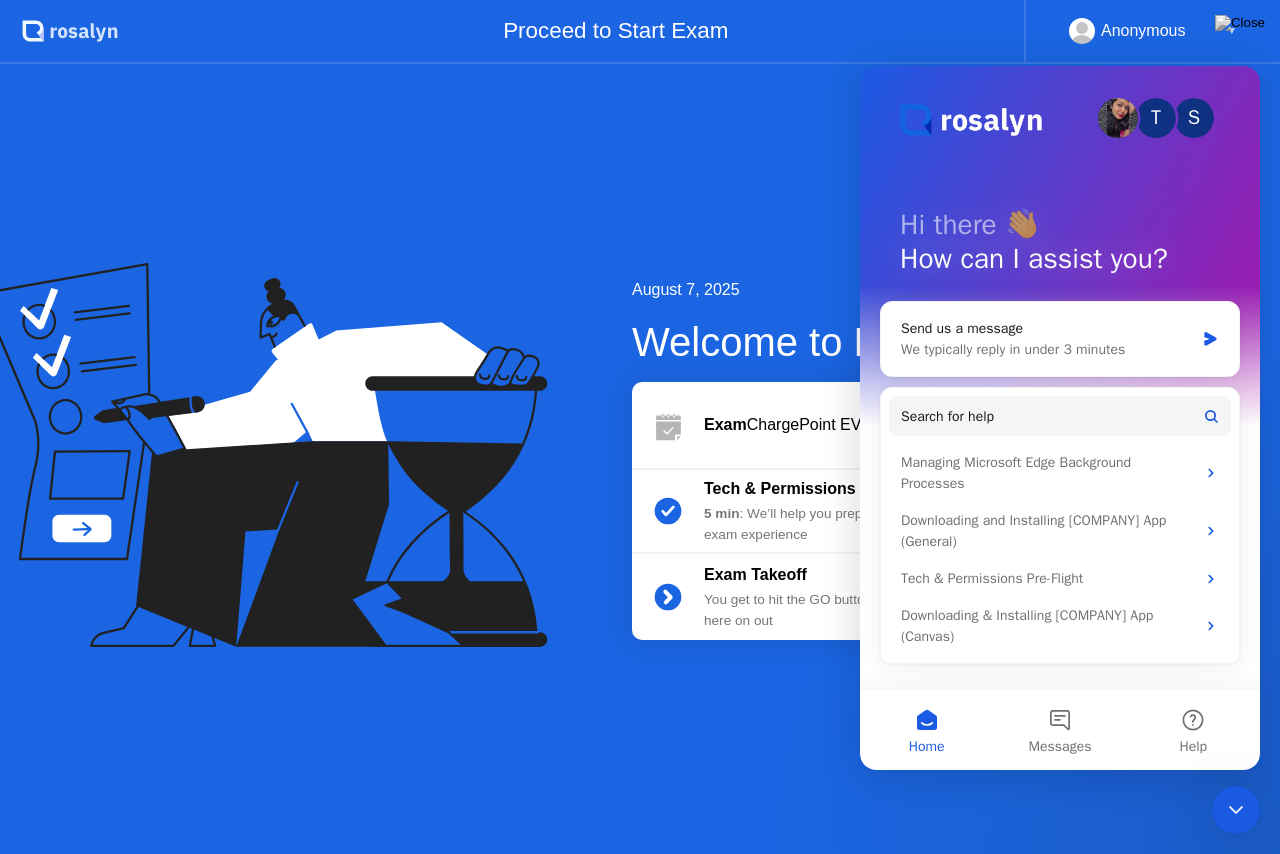 scroll, scrollTop: 0, scrollLeft: 0, axis: both 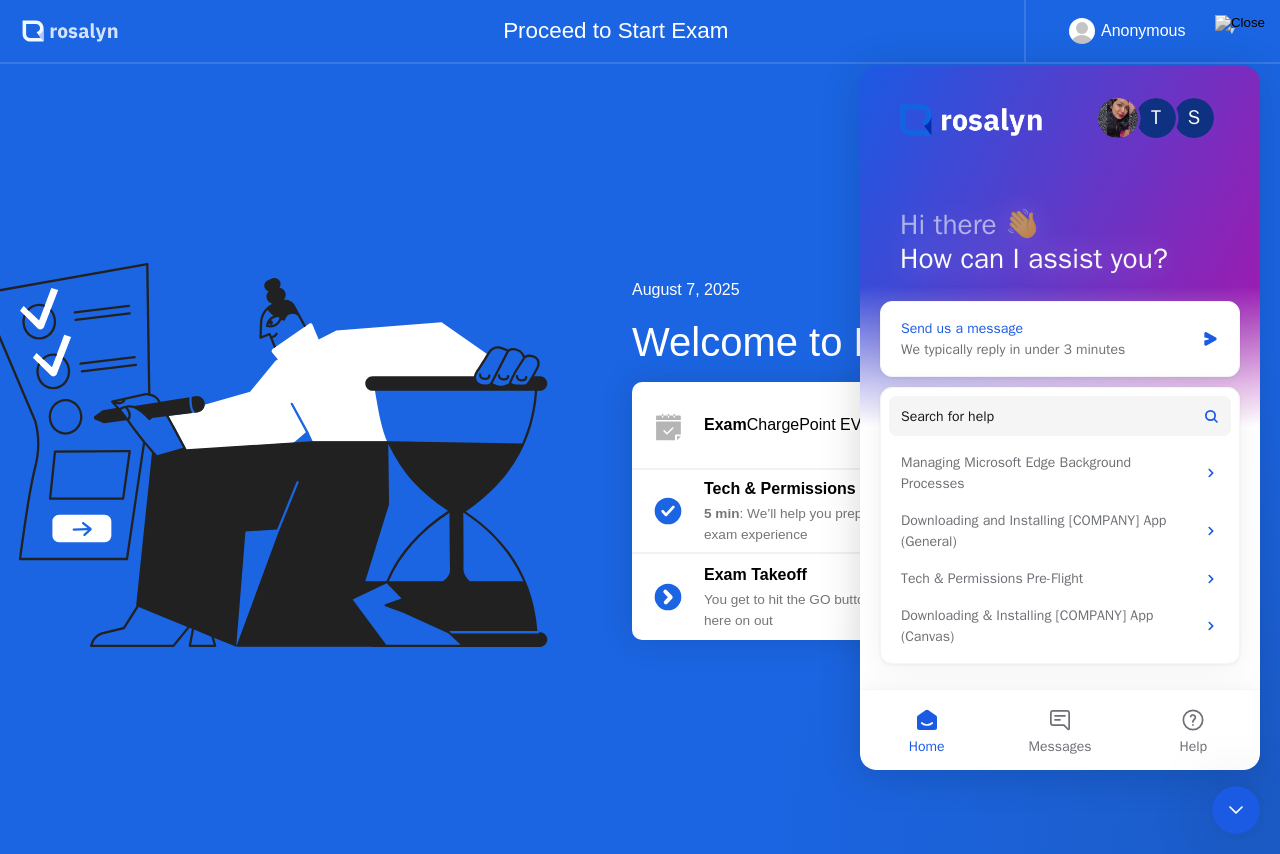 click on "We typically reply in under 3 minutes" at bounding box center (1047, 349) 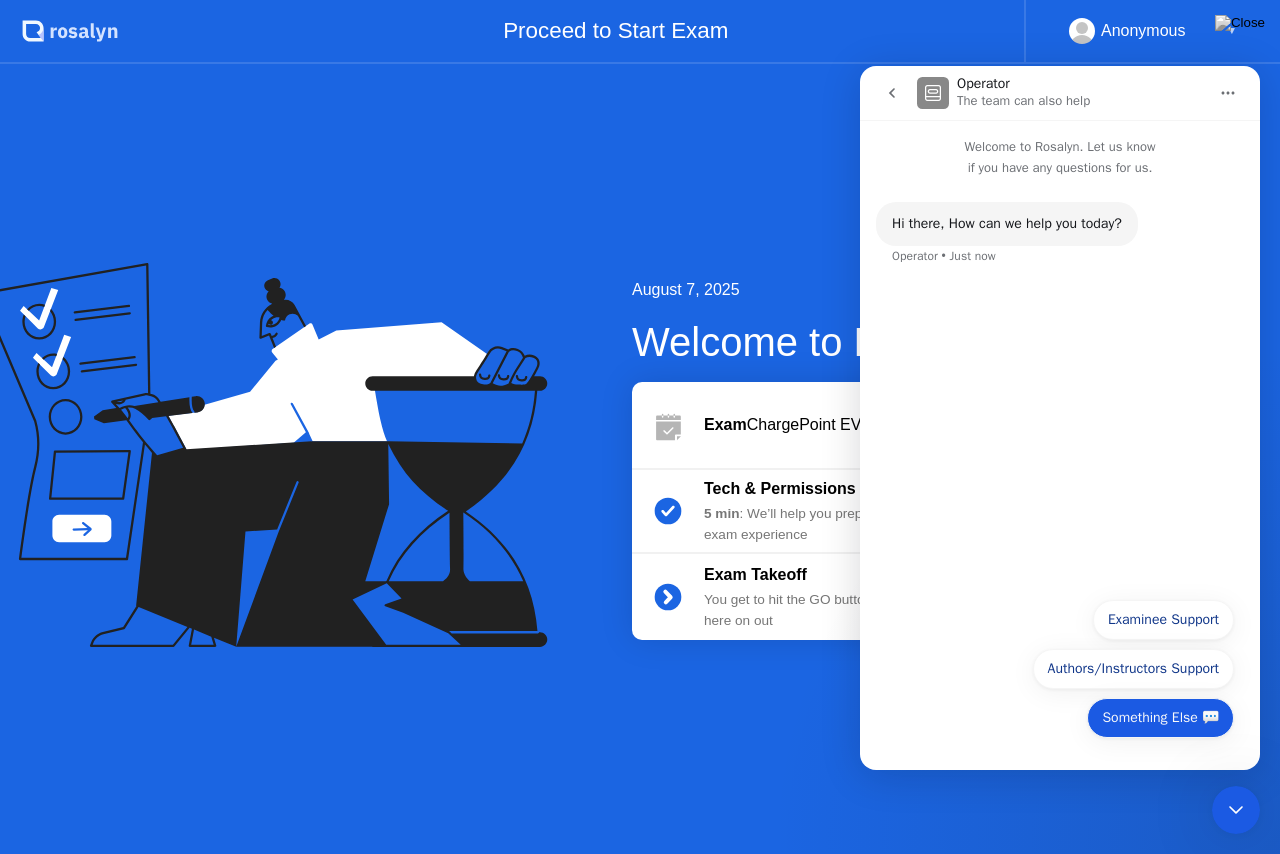 click on "Something Else 💬" at bounding box center [1160, 718] 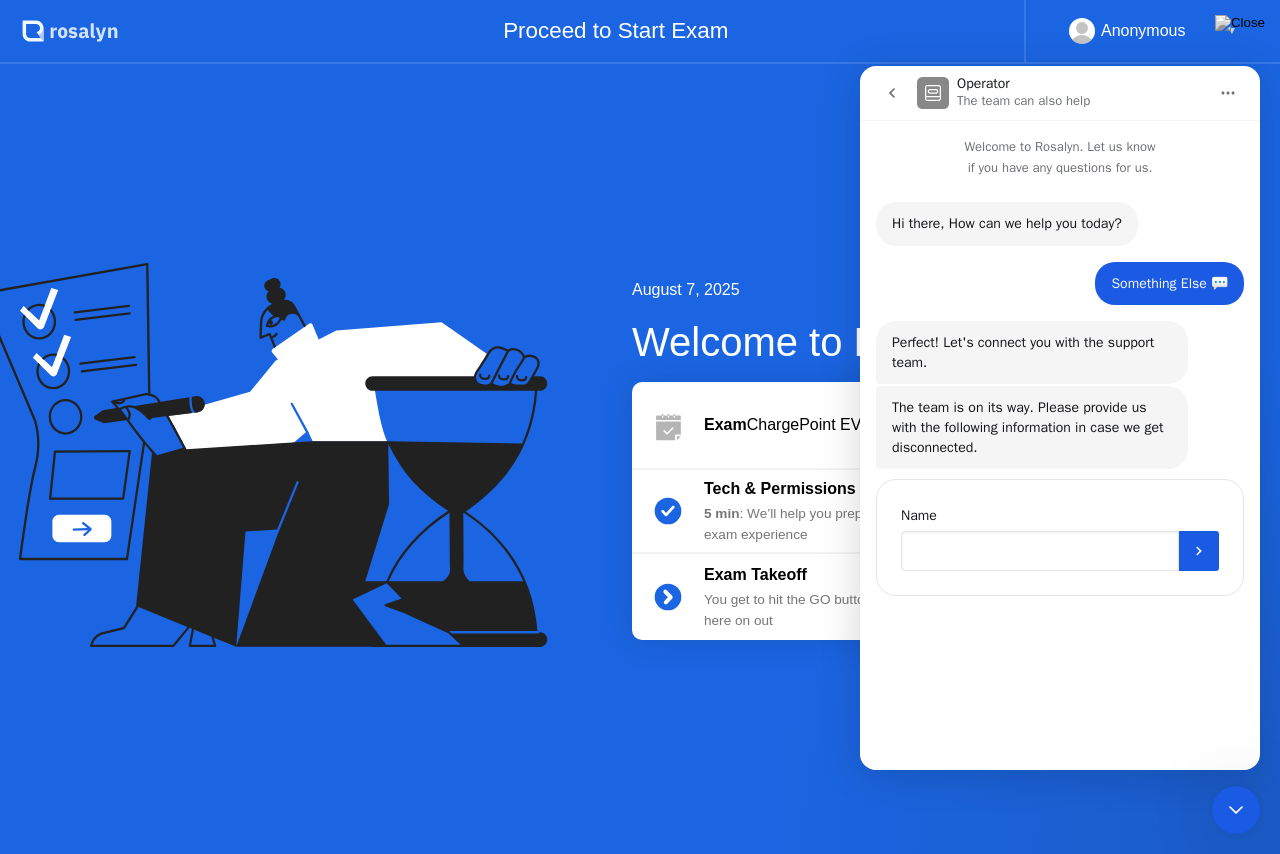 click at bounding box center (1040, 551) 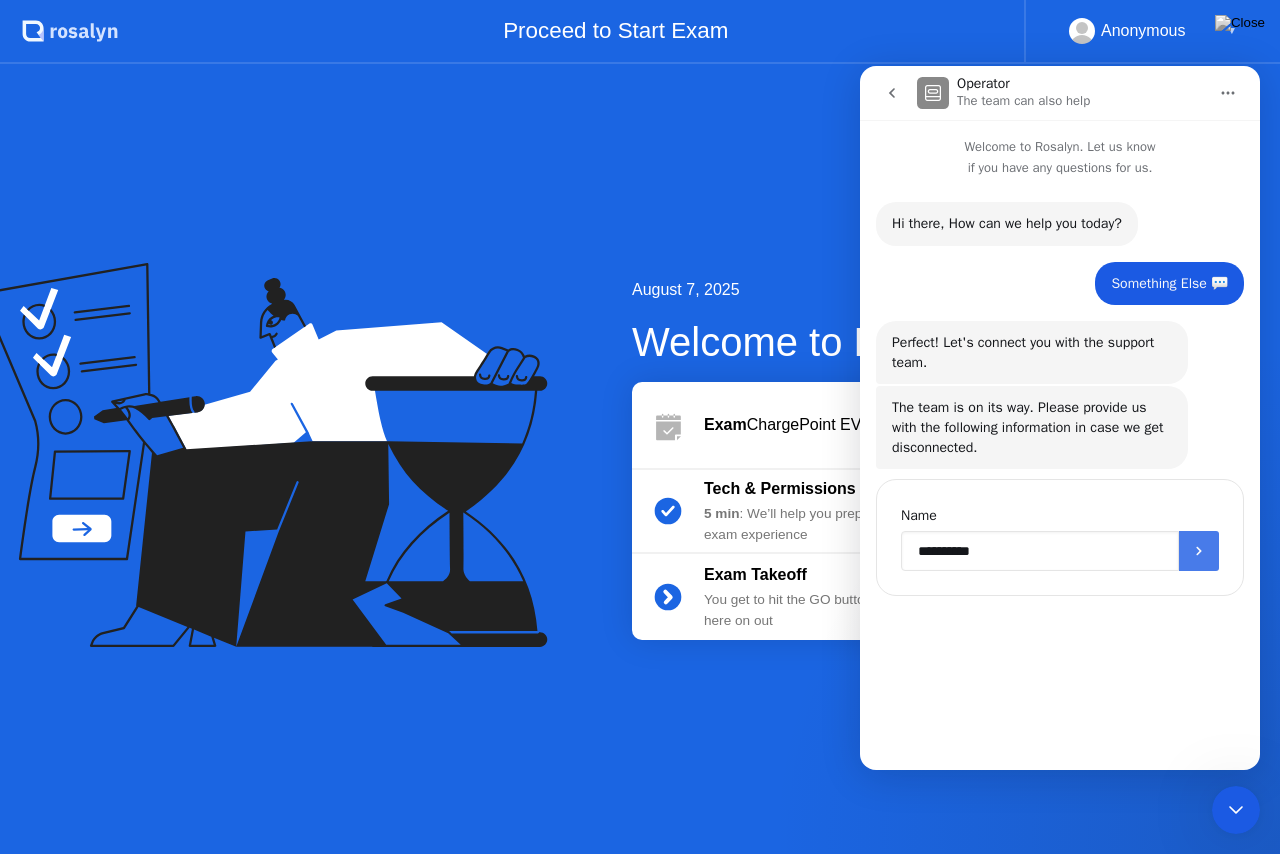 type on "**********" 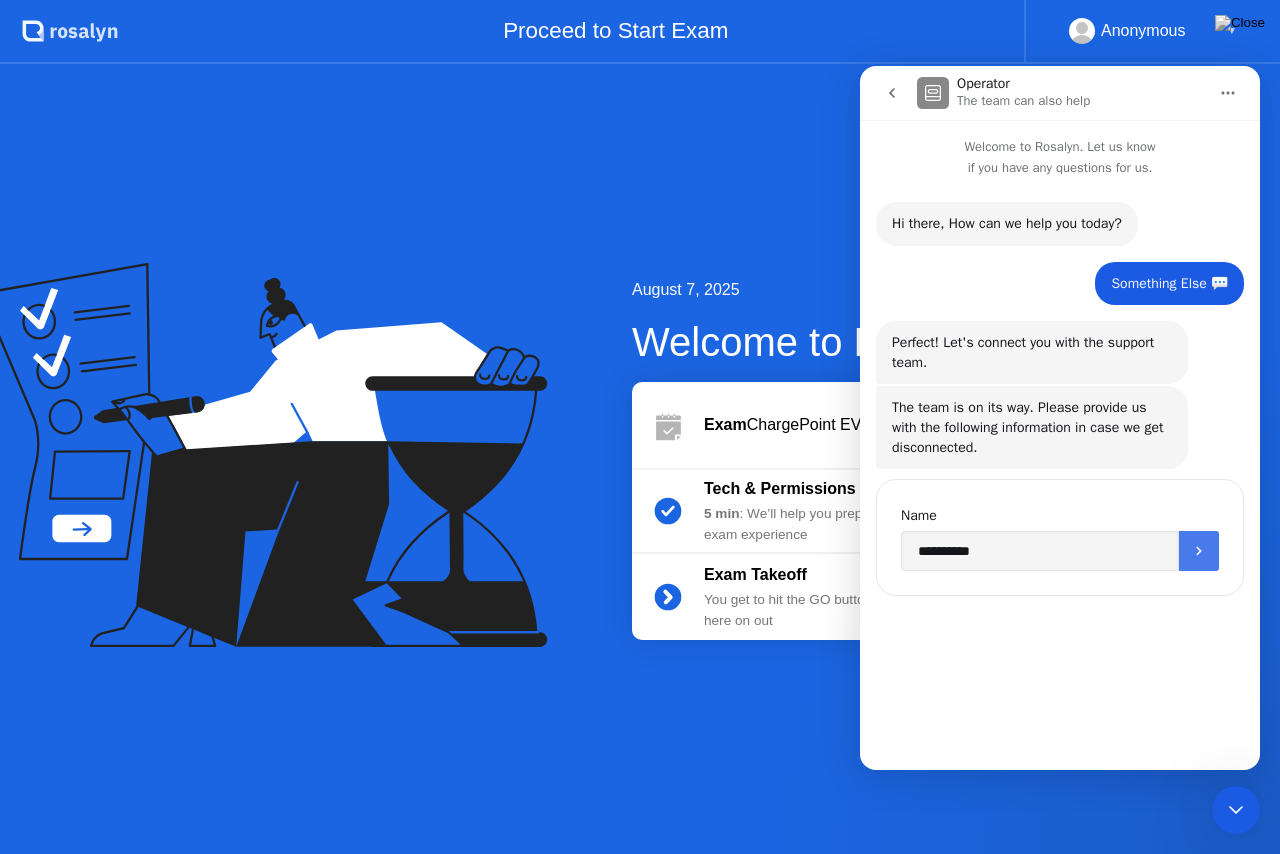 click at bounding box center [1199, 551] 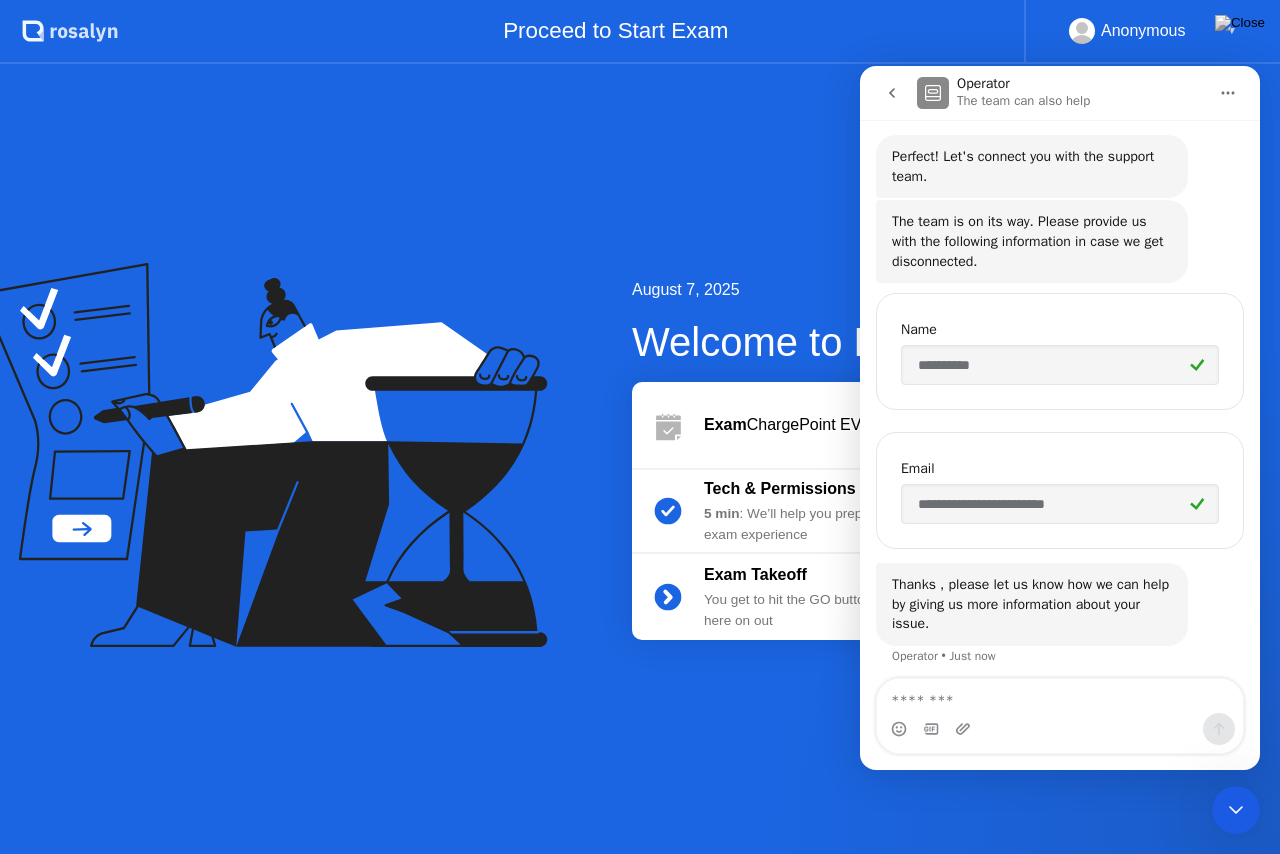 scroll, scrollTop: 192, scrollLeft: 0, axis: vertical 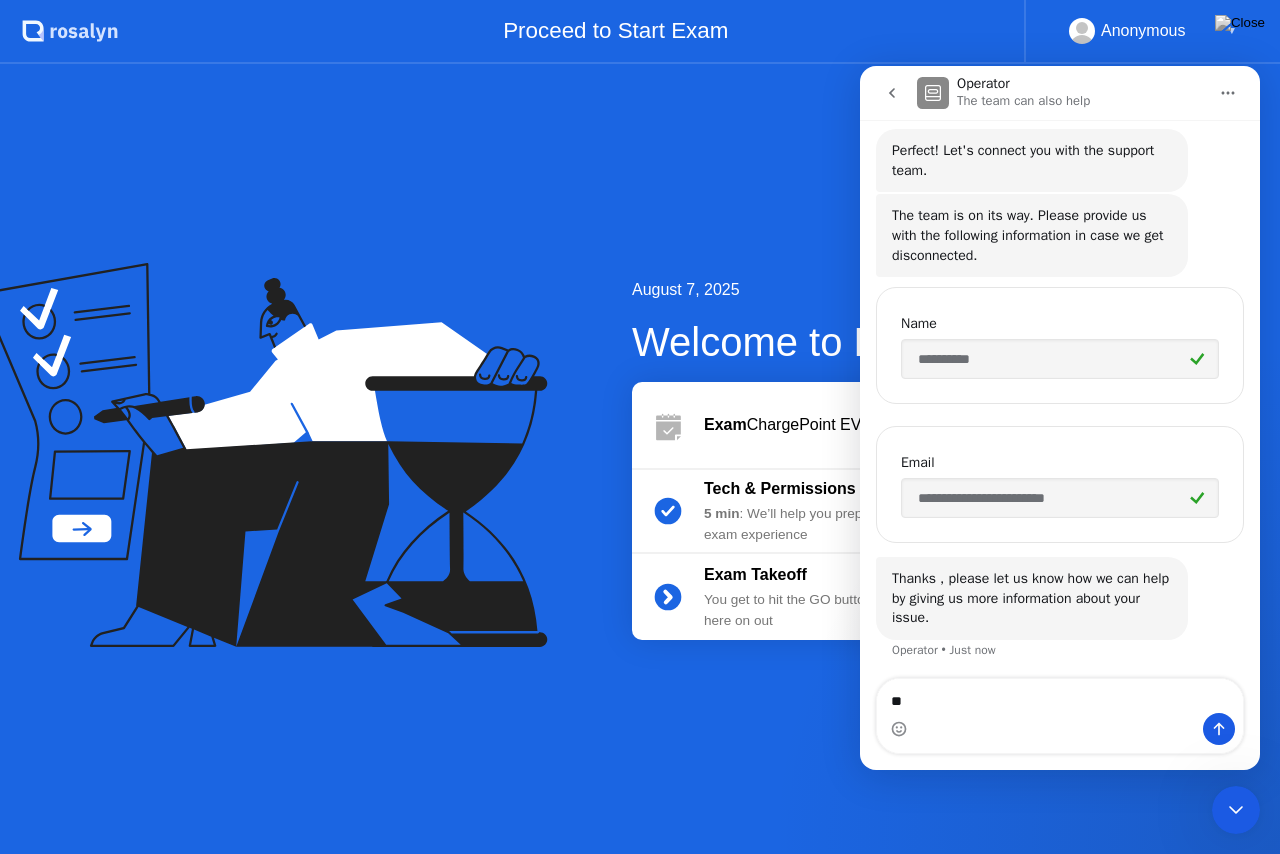 type on "*" 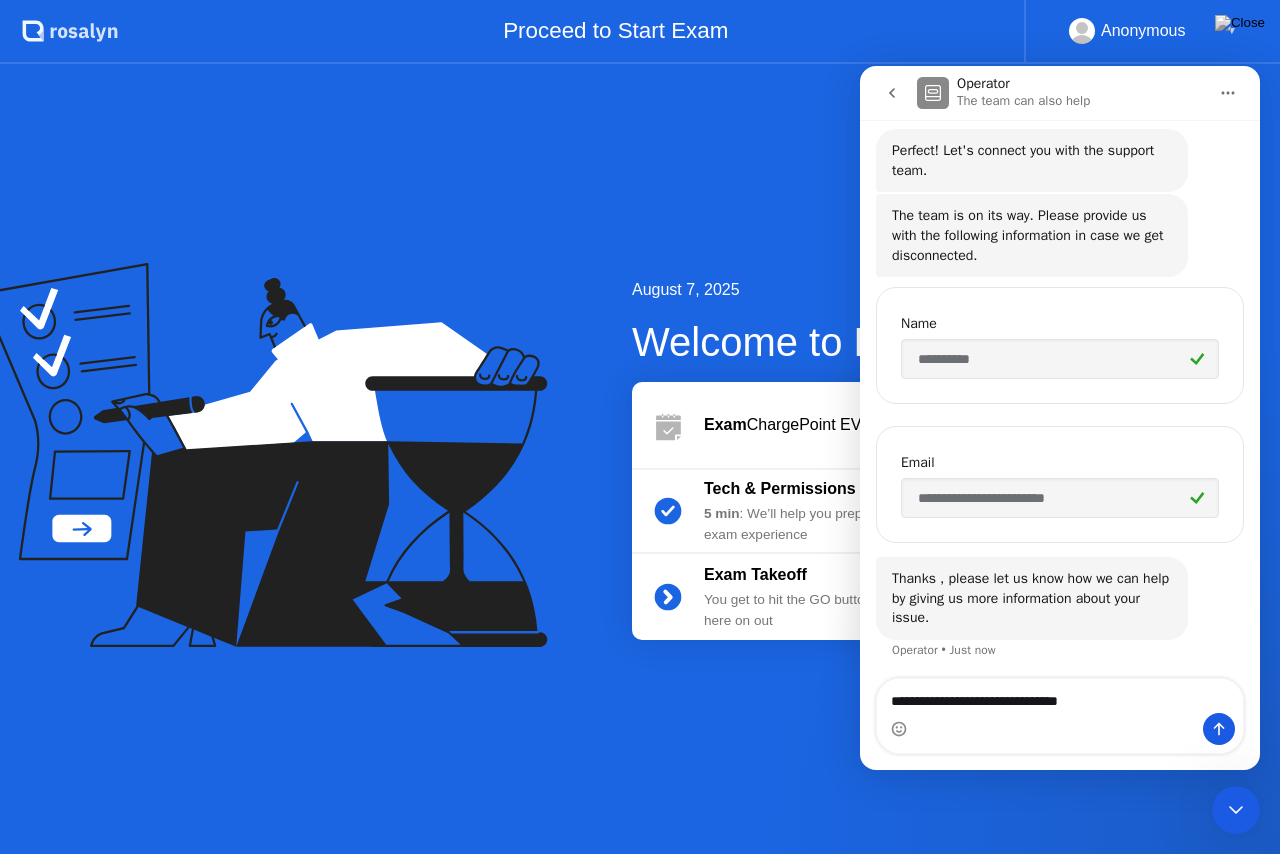 click on "**********" at bounding box center (1060, 696) 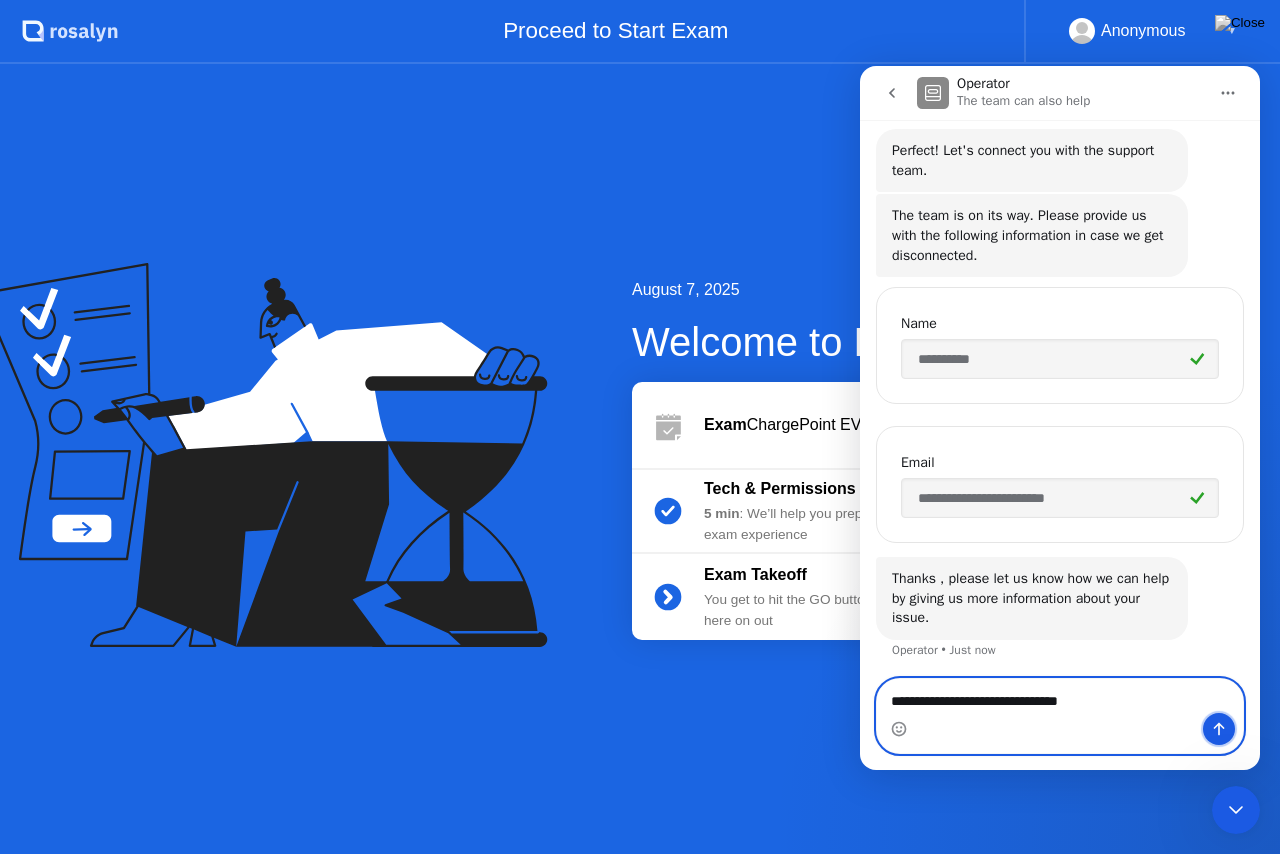click 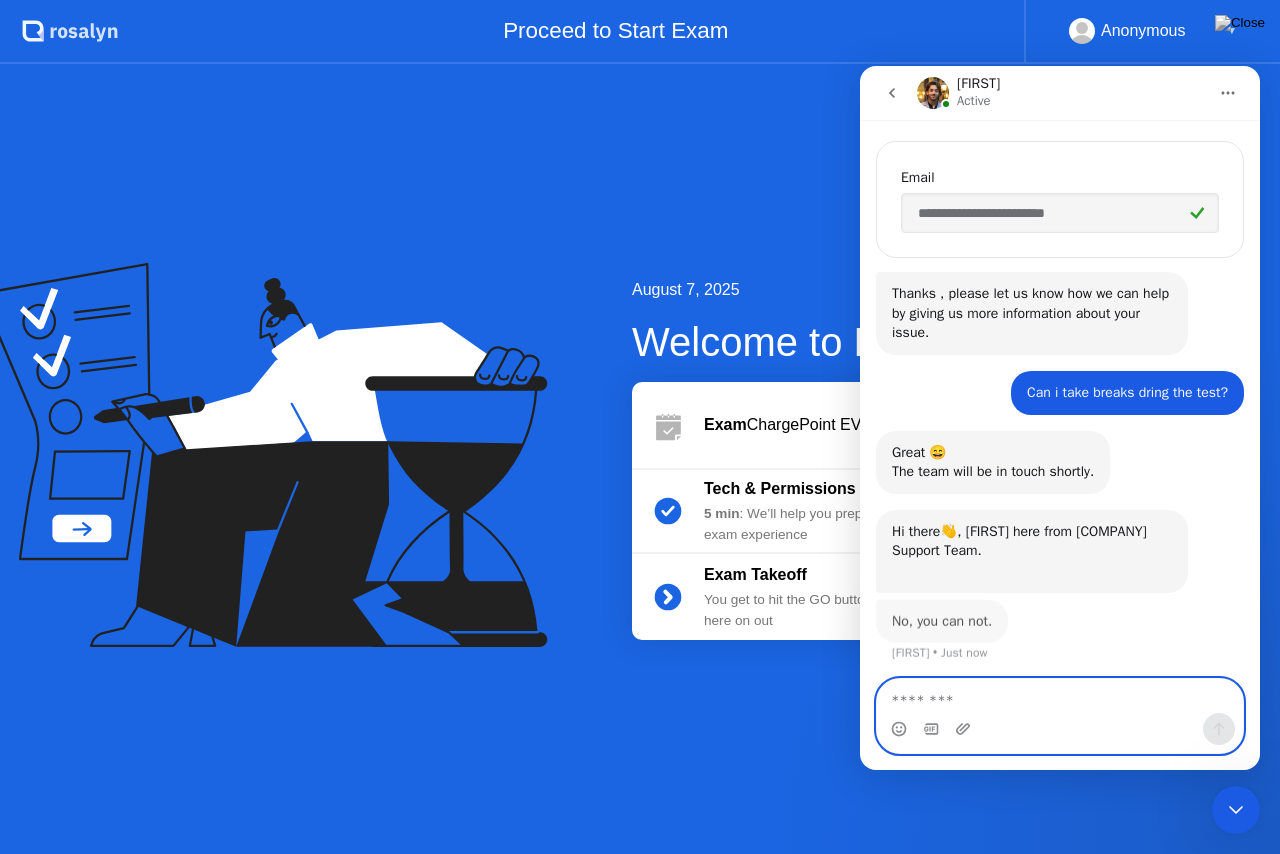 scroll, scrollTop: 476, scrollLeft: 0, axis: vertical 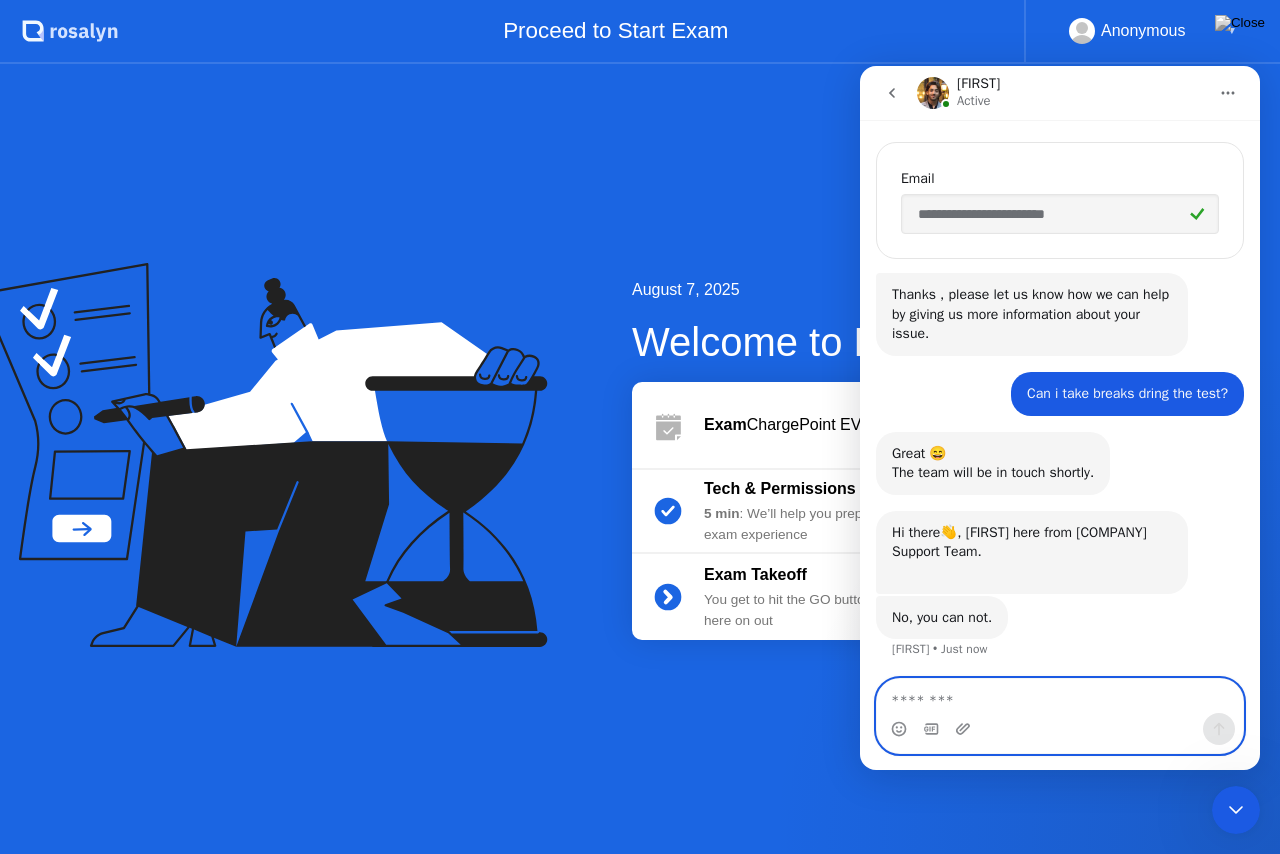 click at bounding box center [1060, 696] 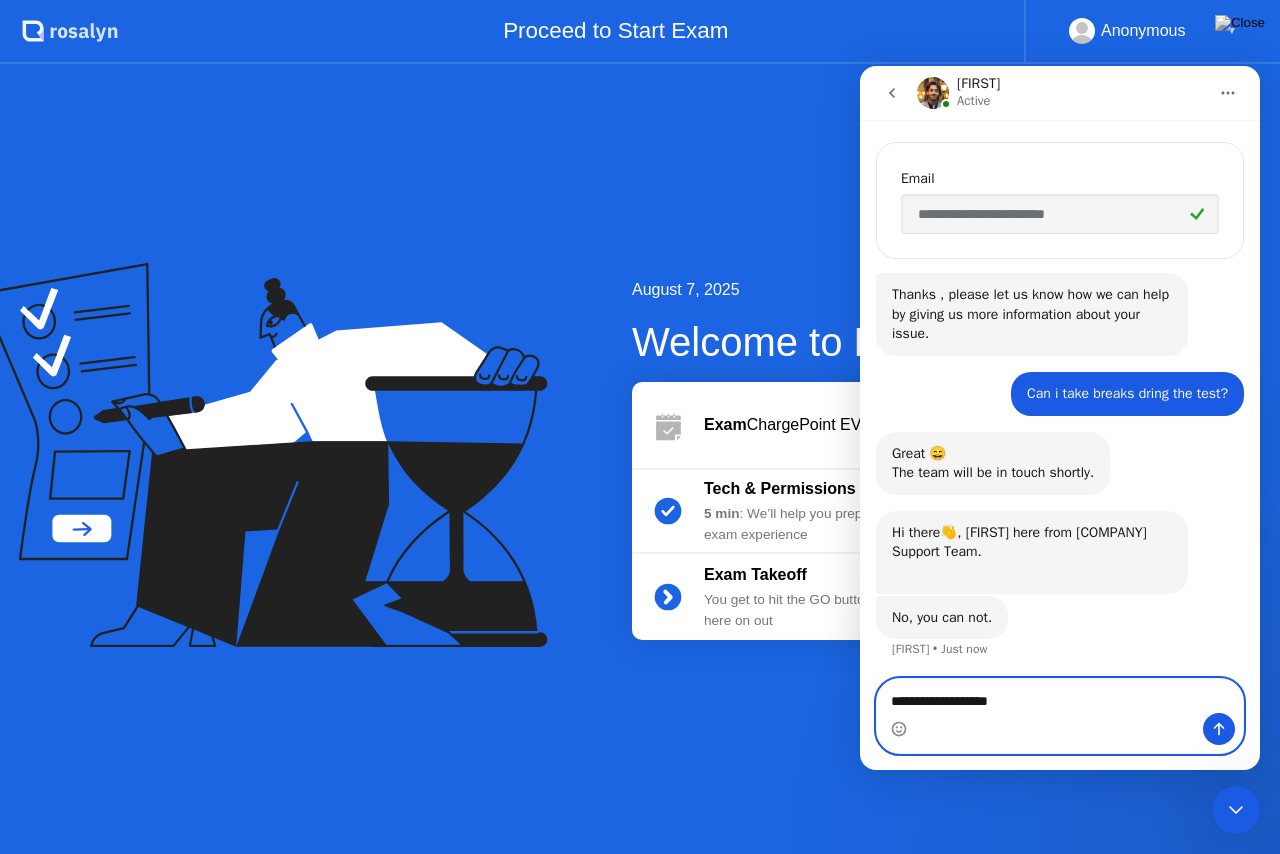 type on "**********" 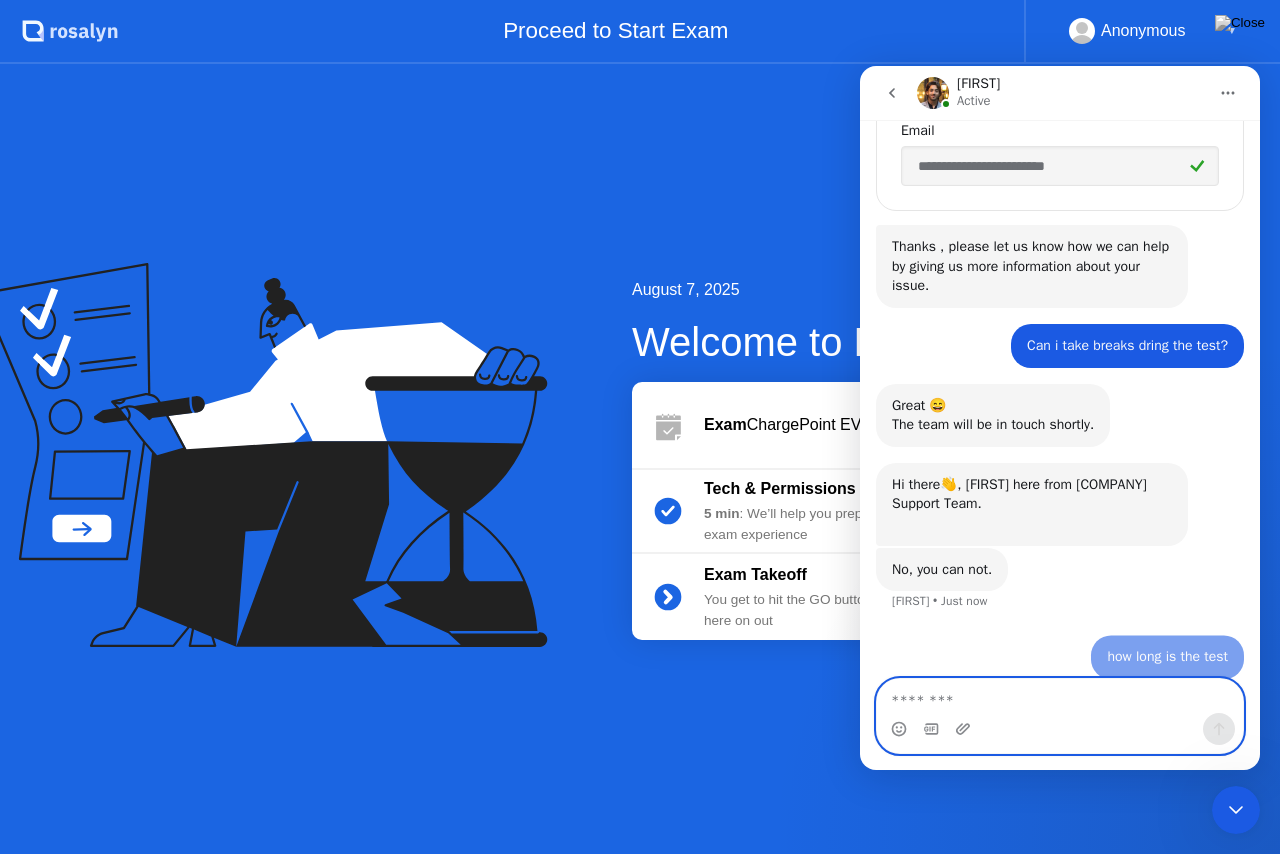 scroll, scrollTop: 536, scrollLeft: 0, axis: vertical 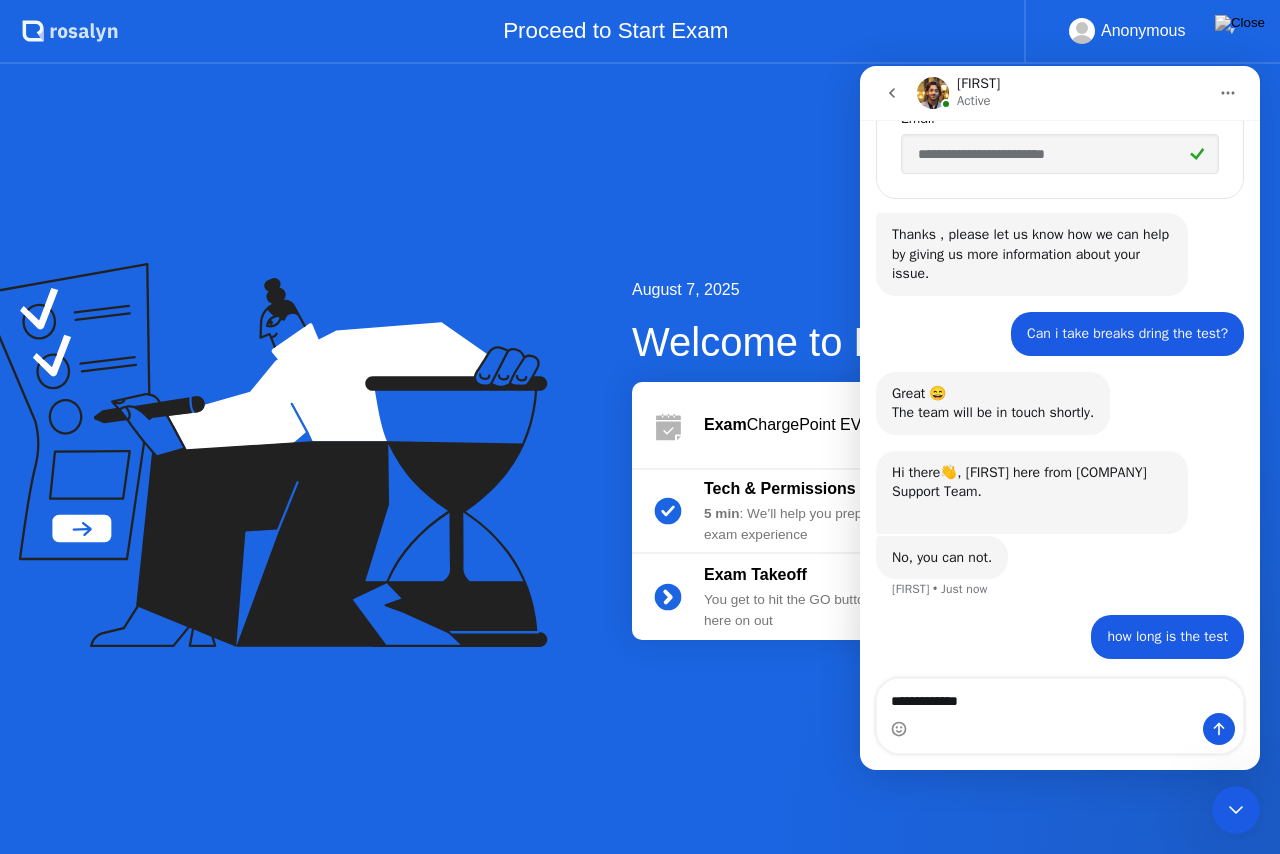 click on "[MONTH] 7, 2025 Welcome to [COMPANY] Exam ChargePoint EVSE DC Exam Tech & Permissions Pre-flight 5 min : We’ll help you prepare for a no-stress exam experience Exam Takeoff You get to hit the GO button! It’s all you from here on out Start Exam" 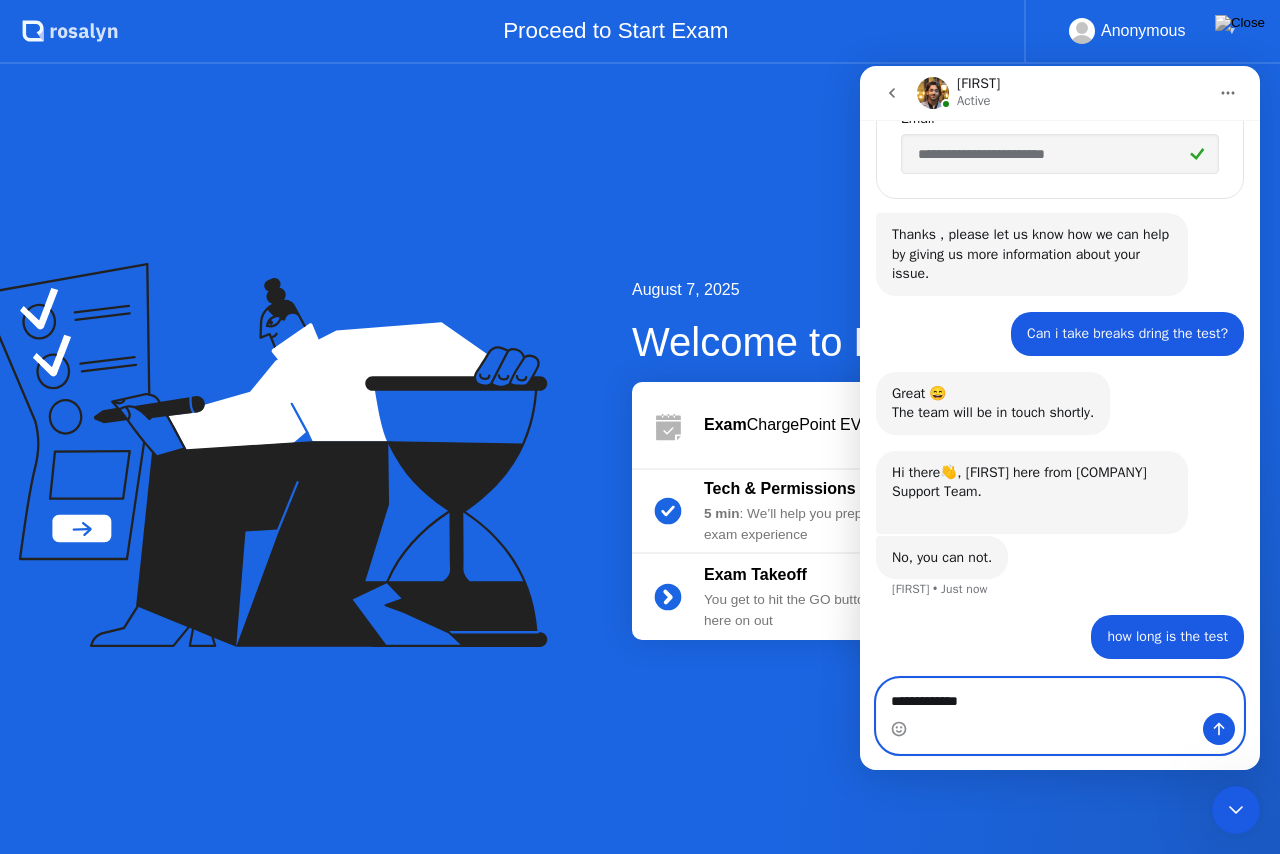 click on "**********" at bounding box center (1060, 696) 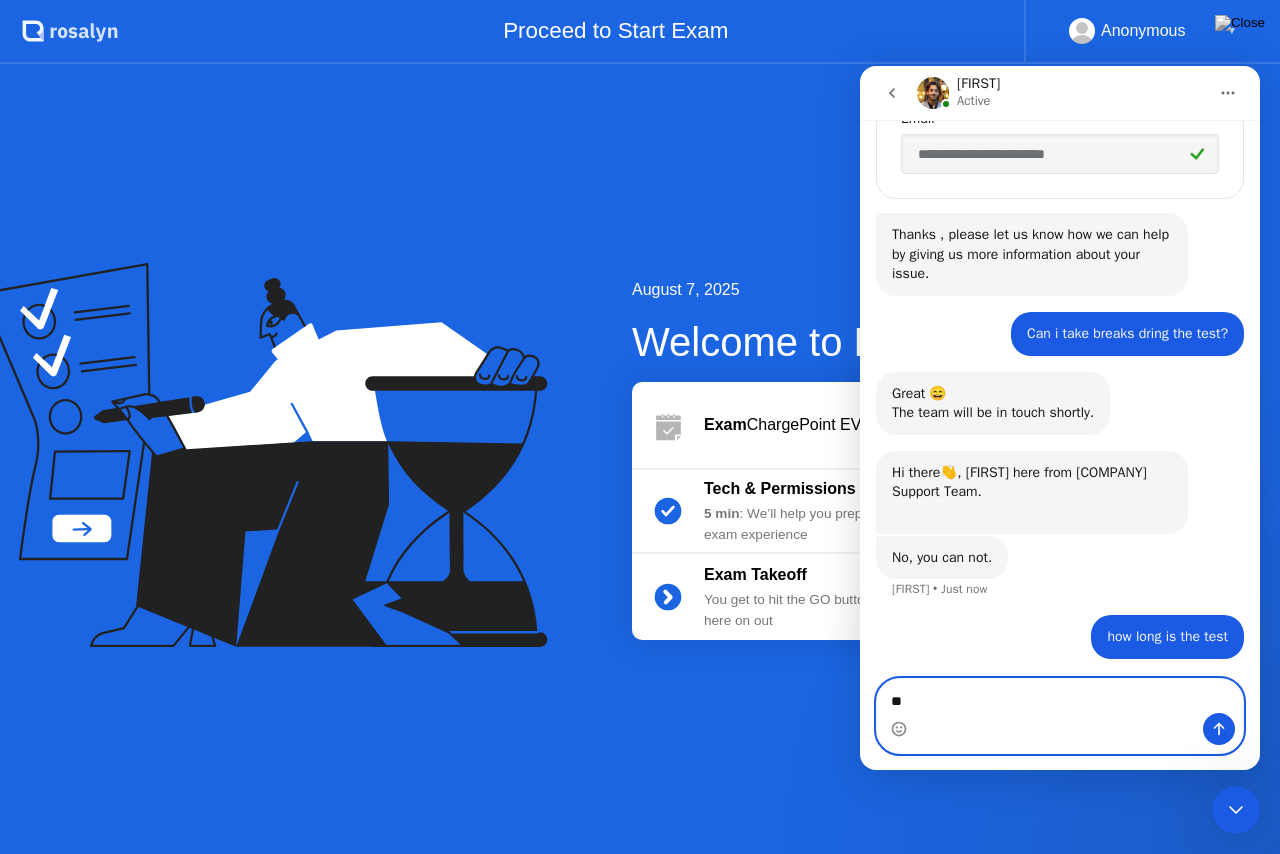 type on "*" 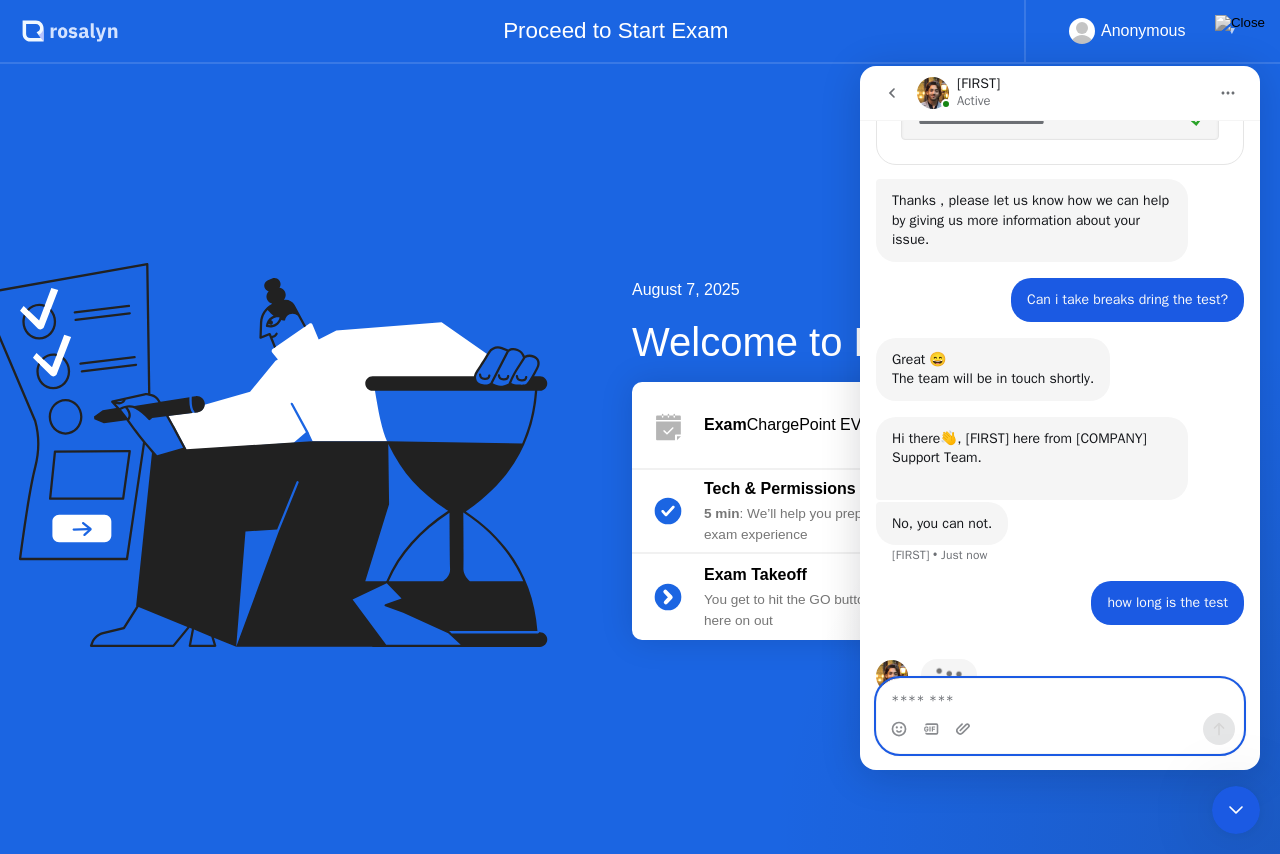 scroll, scrollTop: 612, scrollLeft: 0, axis: vertical 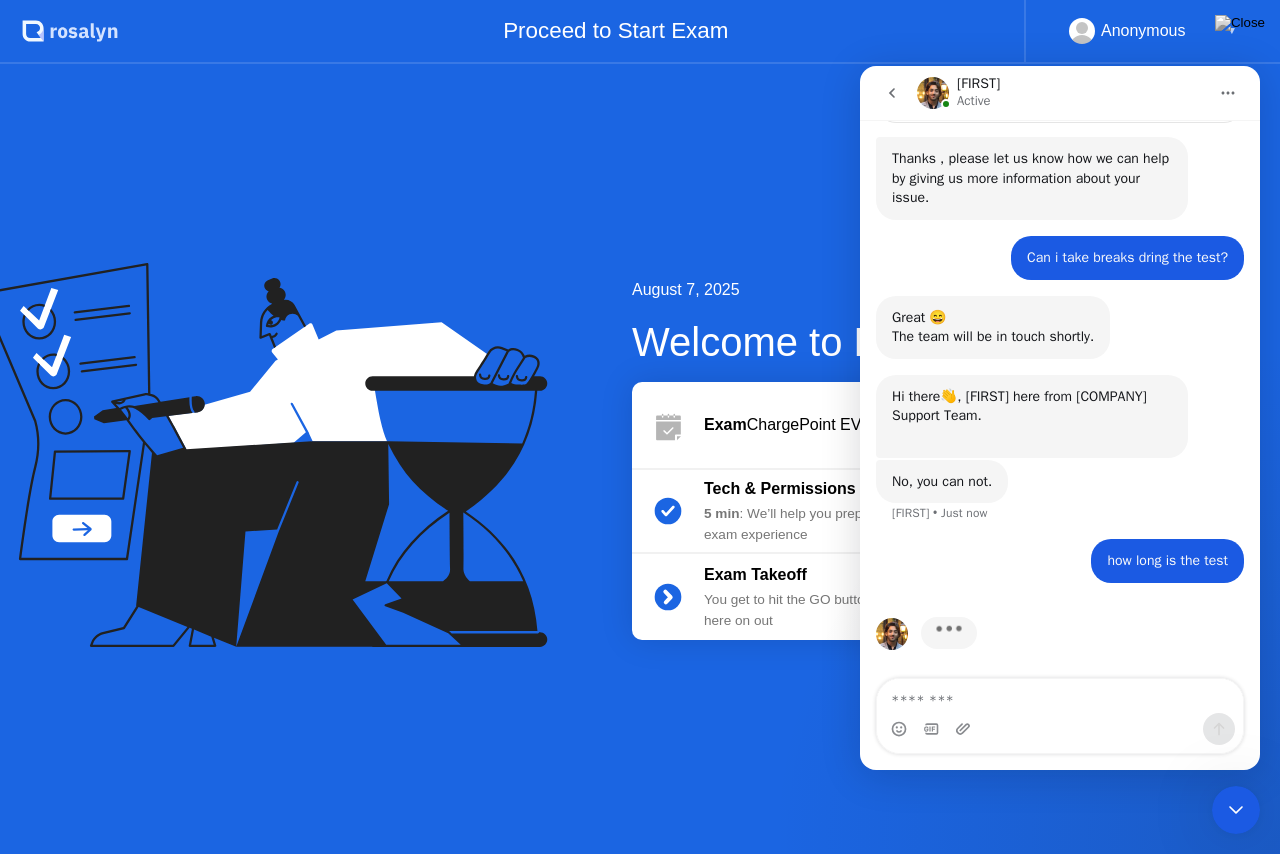 click at bounding box center (1060, 729) 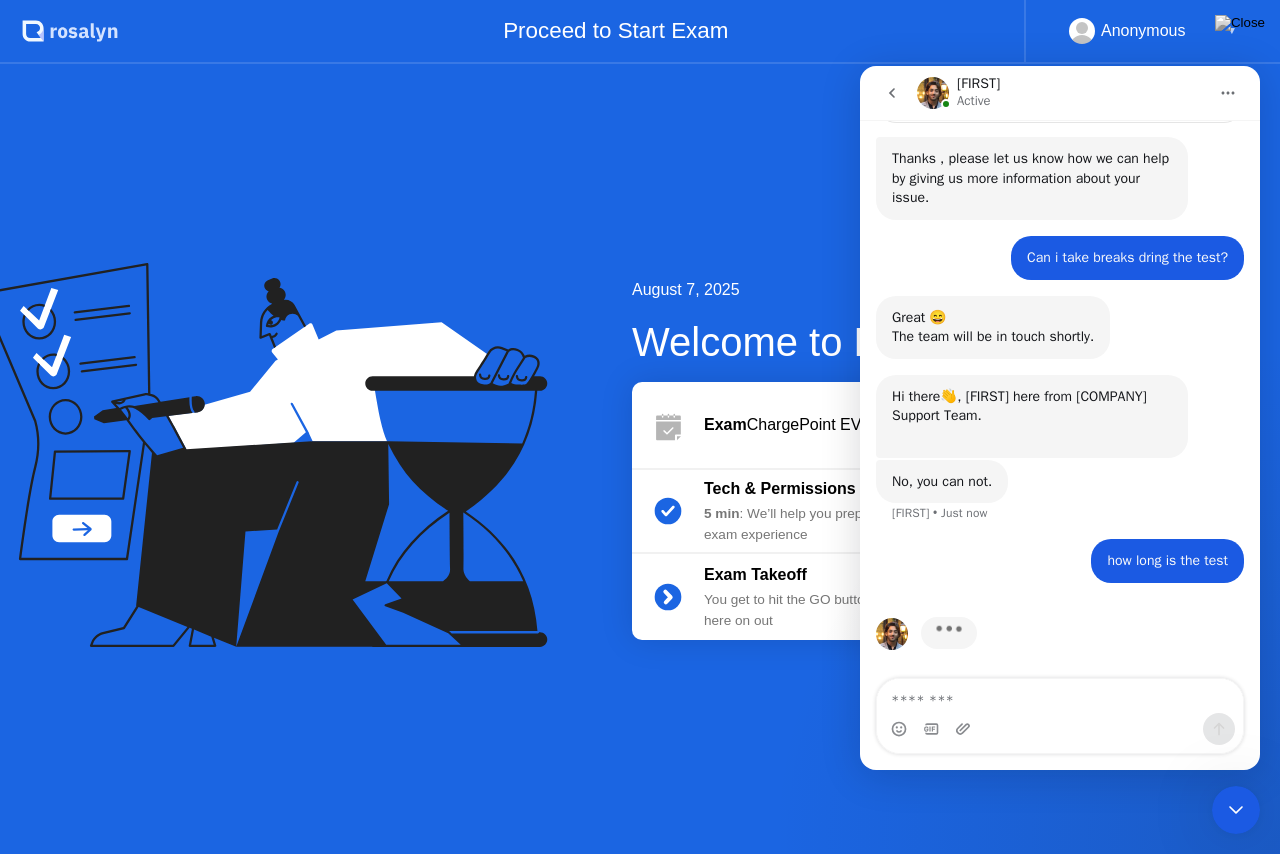 click at bounding box center (1060, 729) 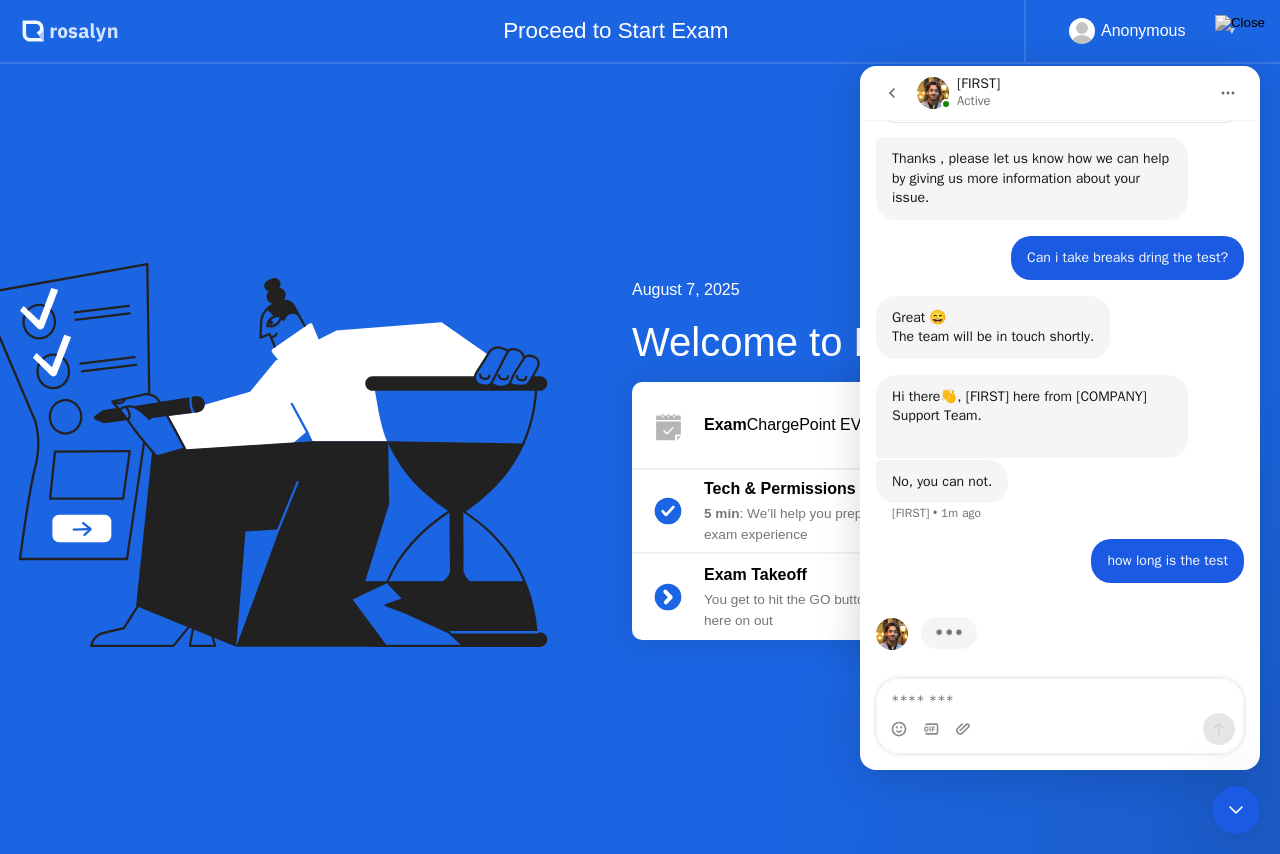 click at bounding box center [1060, 696] 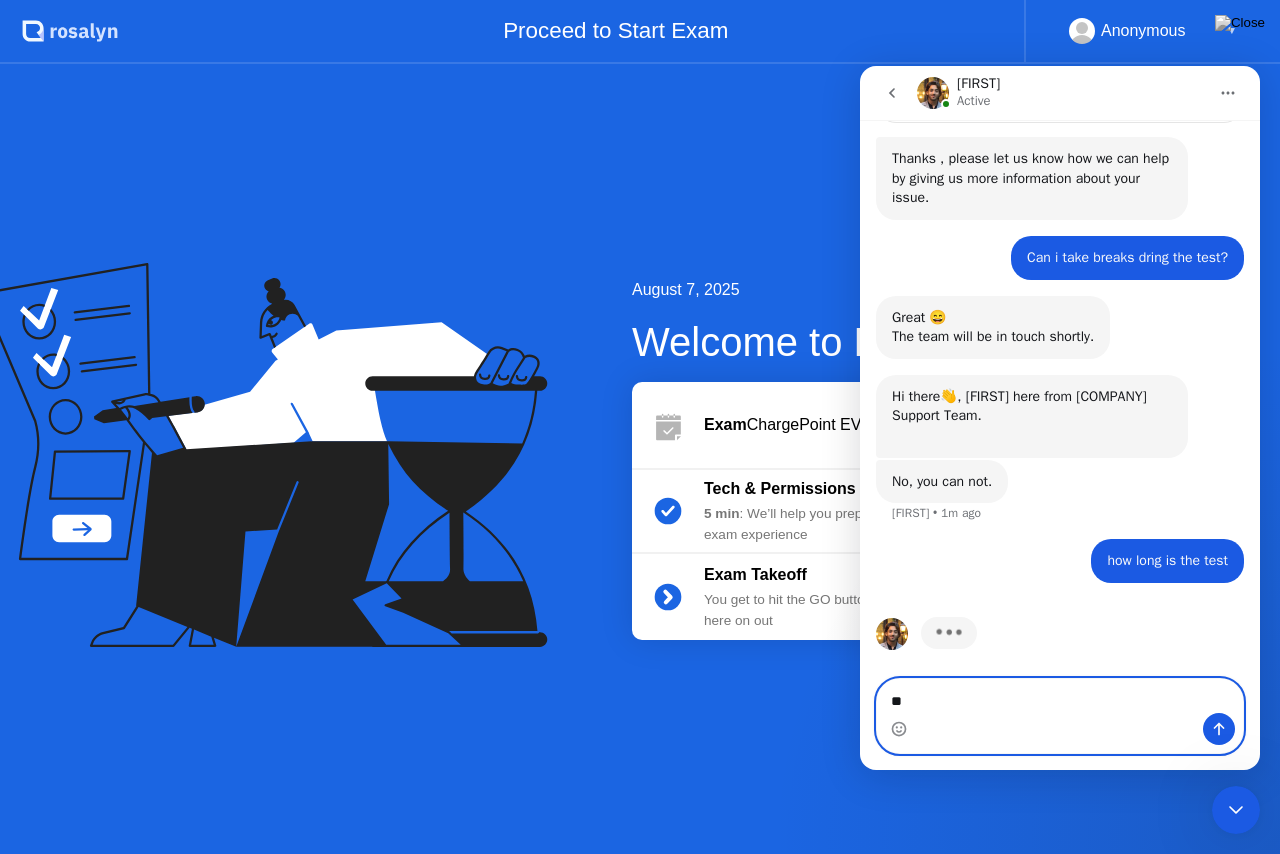 type on "*" 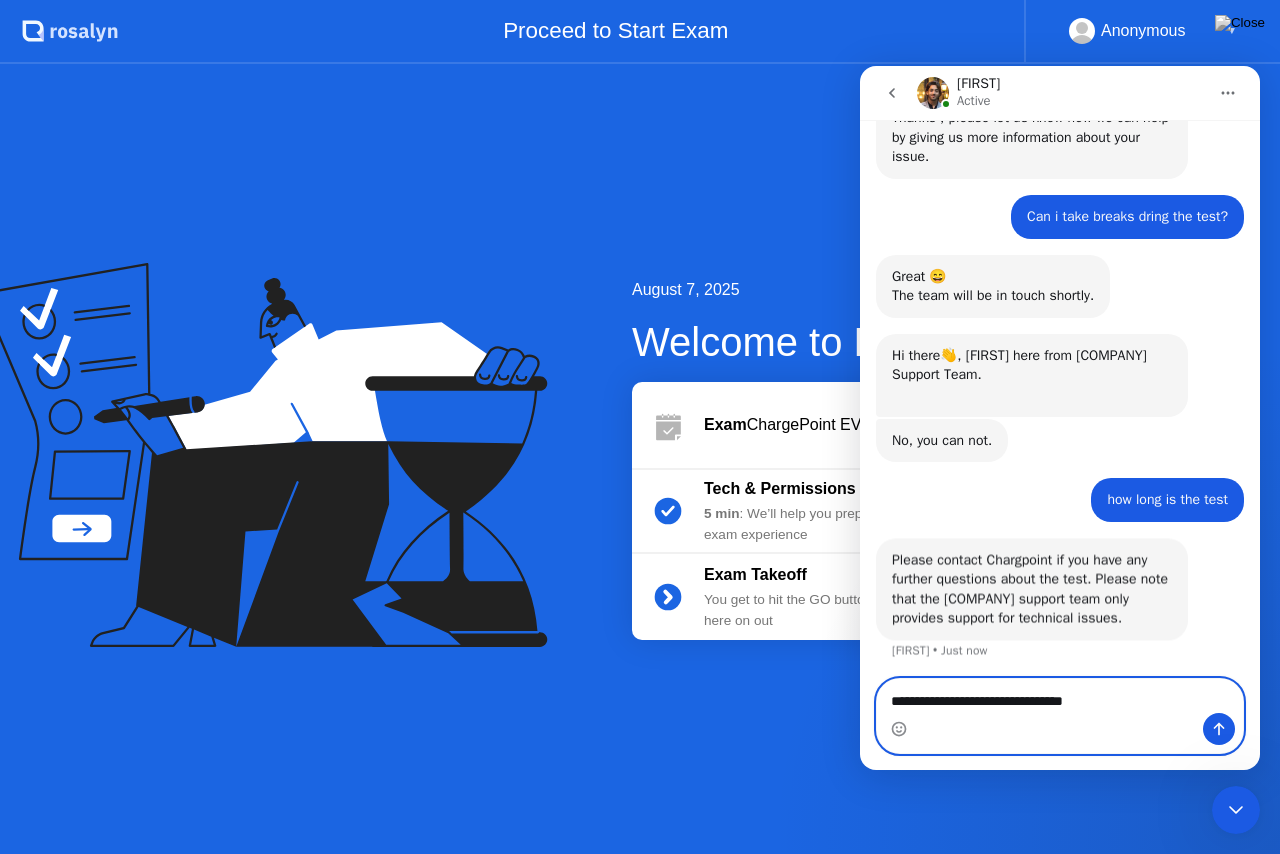 scroll, scrollTop: 654, scrollLeft: 0, axis: vertical 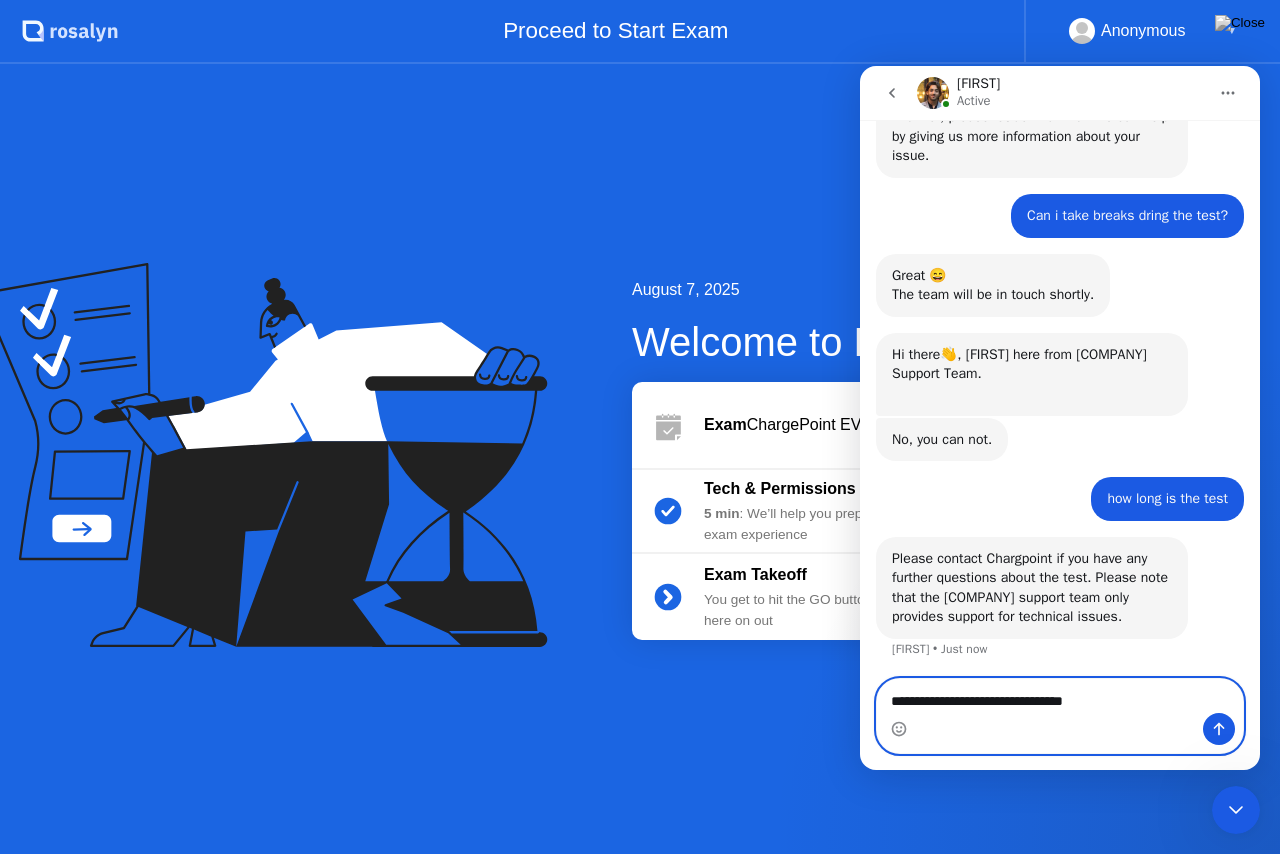 type on "**********" 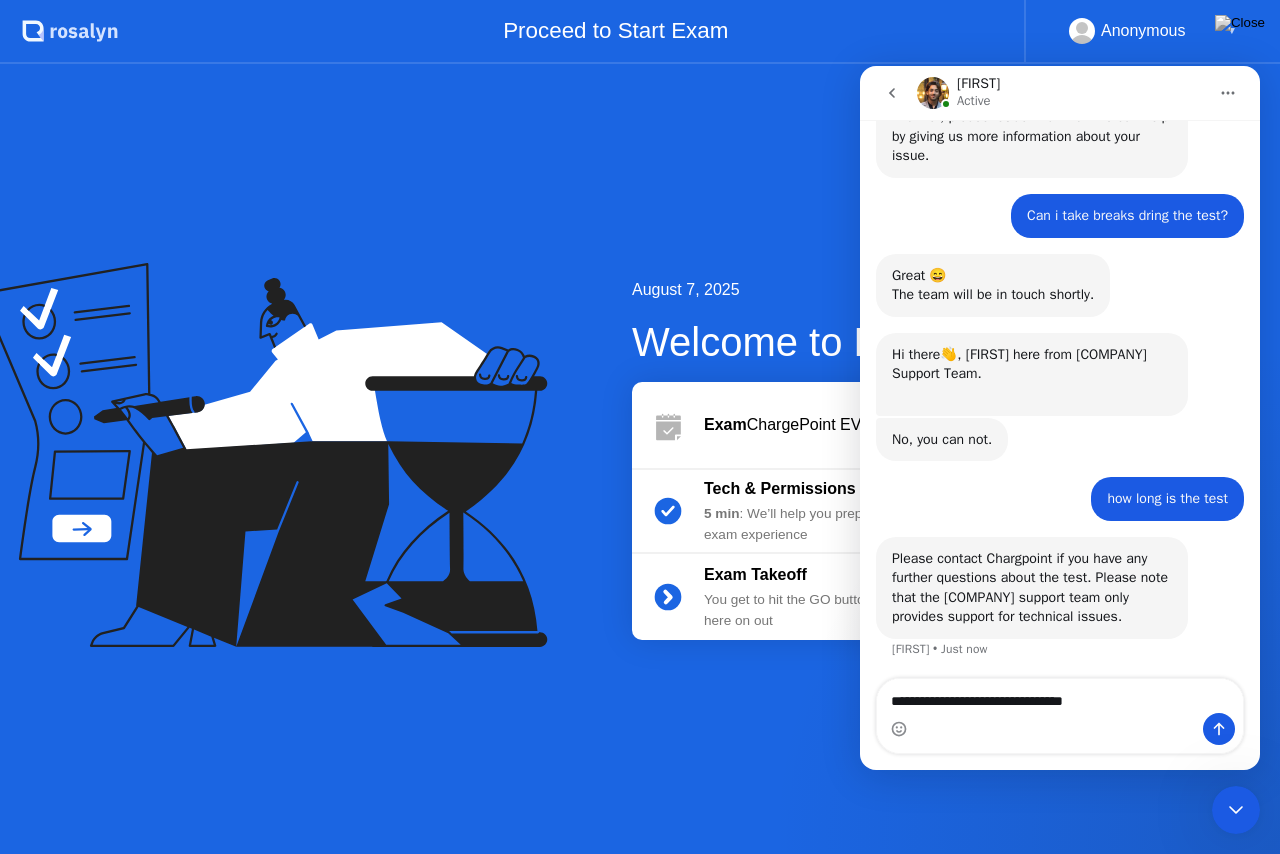 click 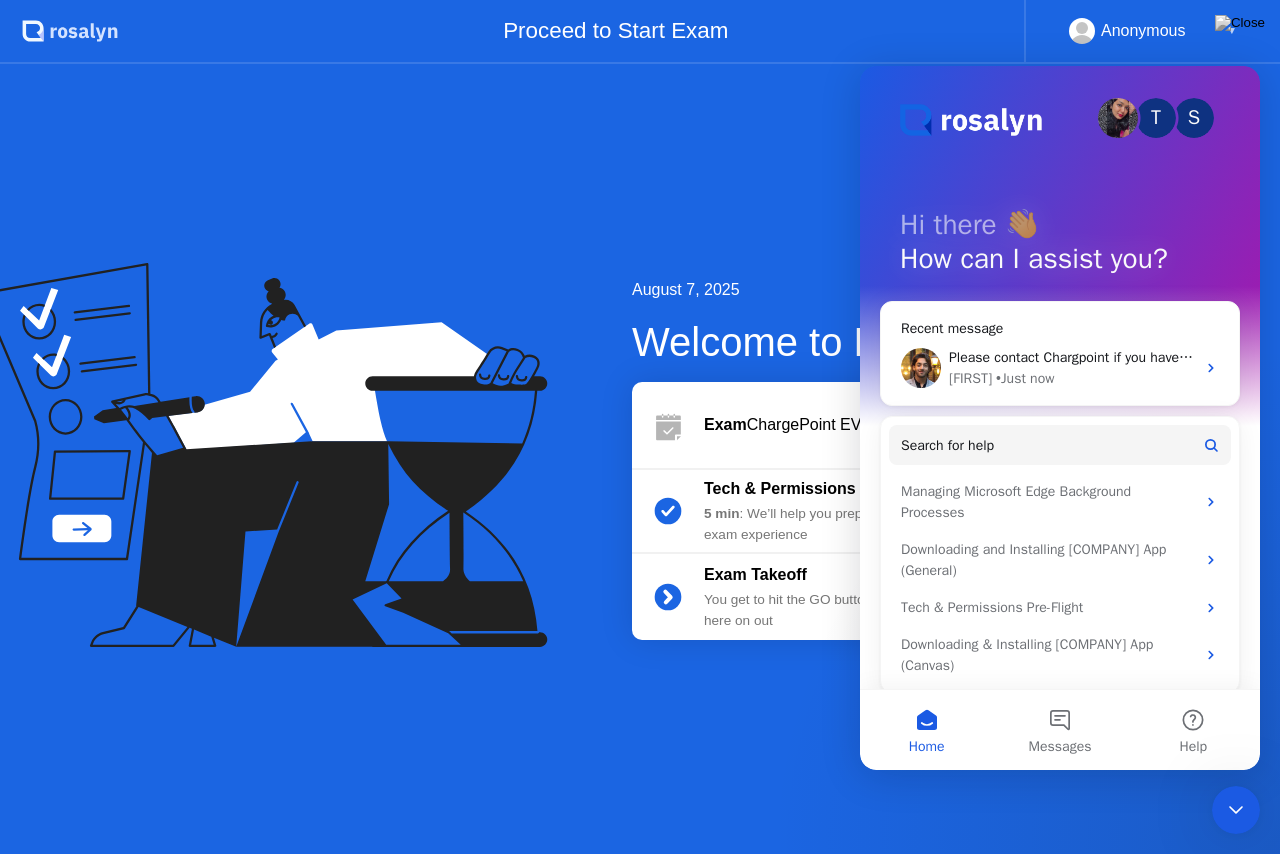 scroll, scrollTop: 0, scrollLeft: 0, axis: both 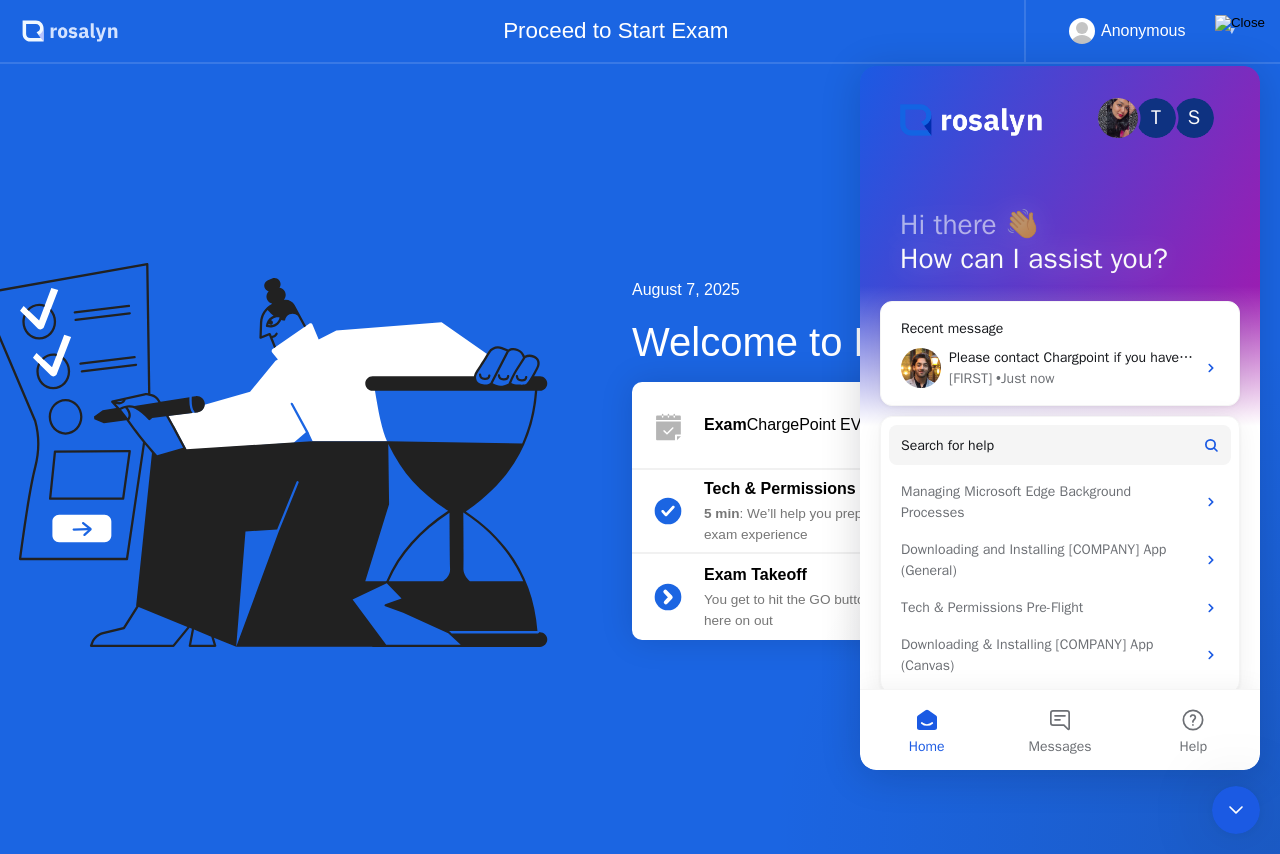 click at bounding box center [1240, 23] 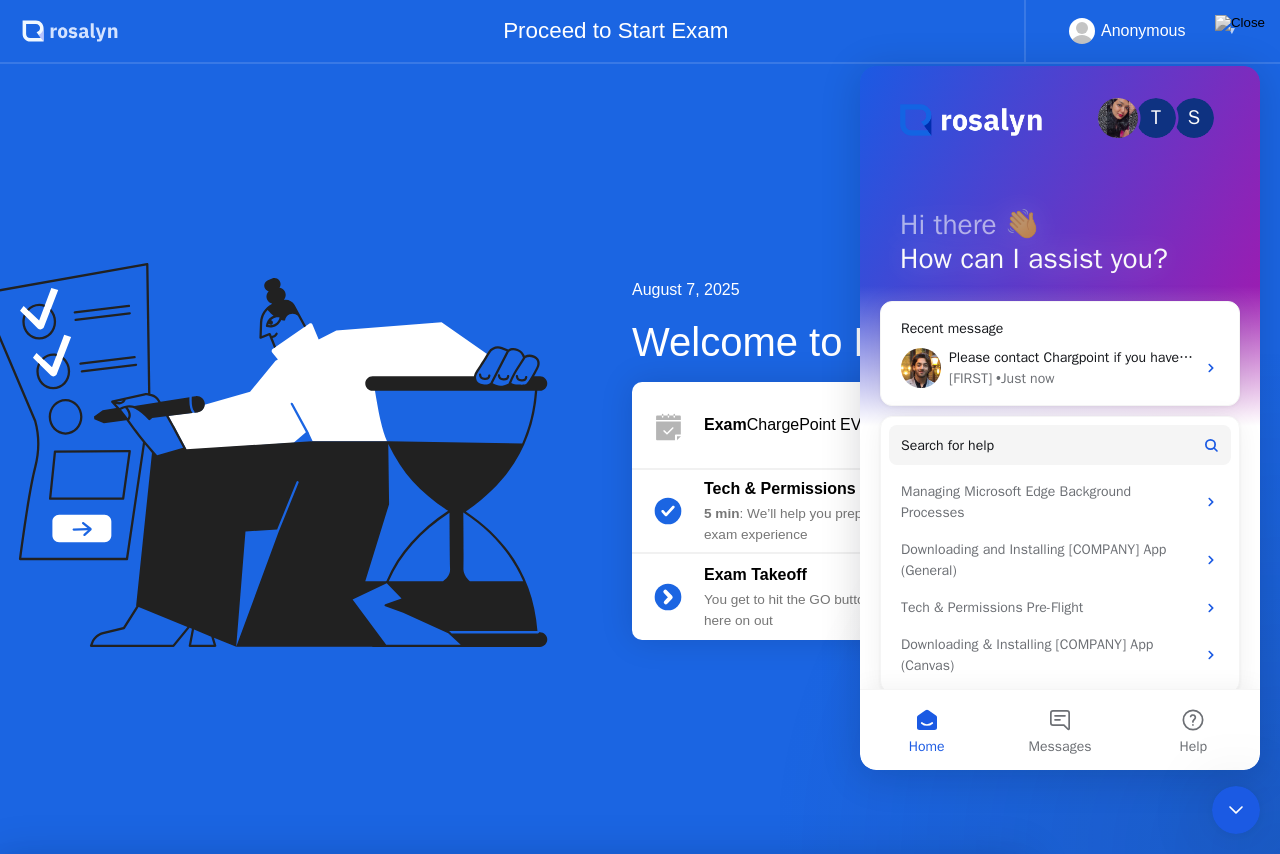 click on "Yes" at bounding box center [464, 967] 